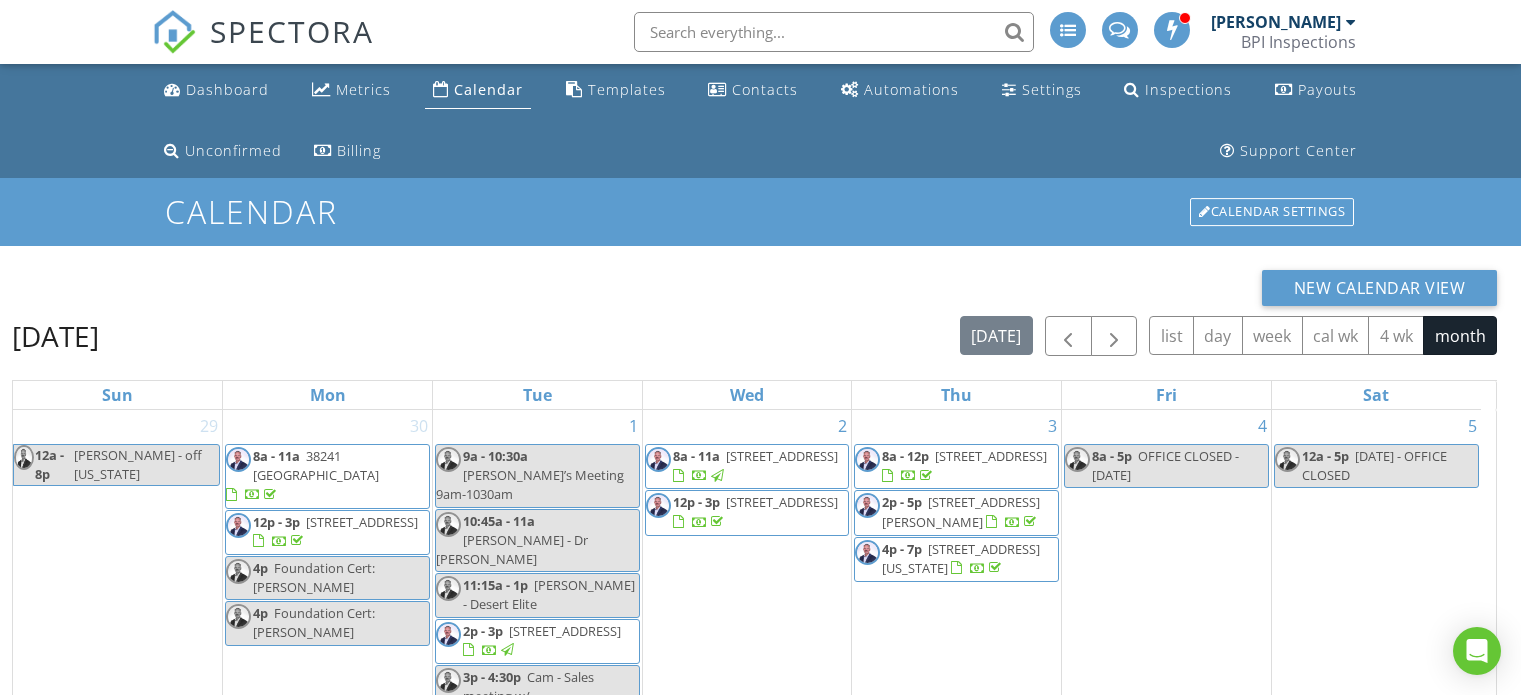 scroll, scrollTop: 326, scrollLeft: 0, axis: vertical 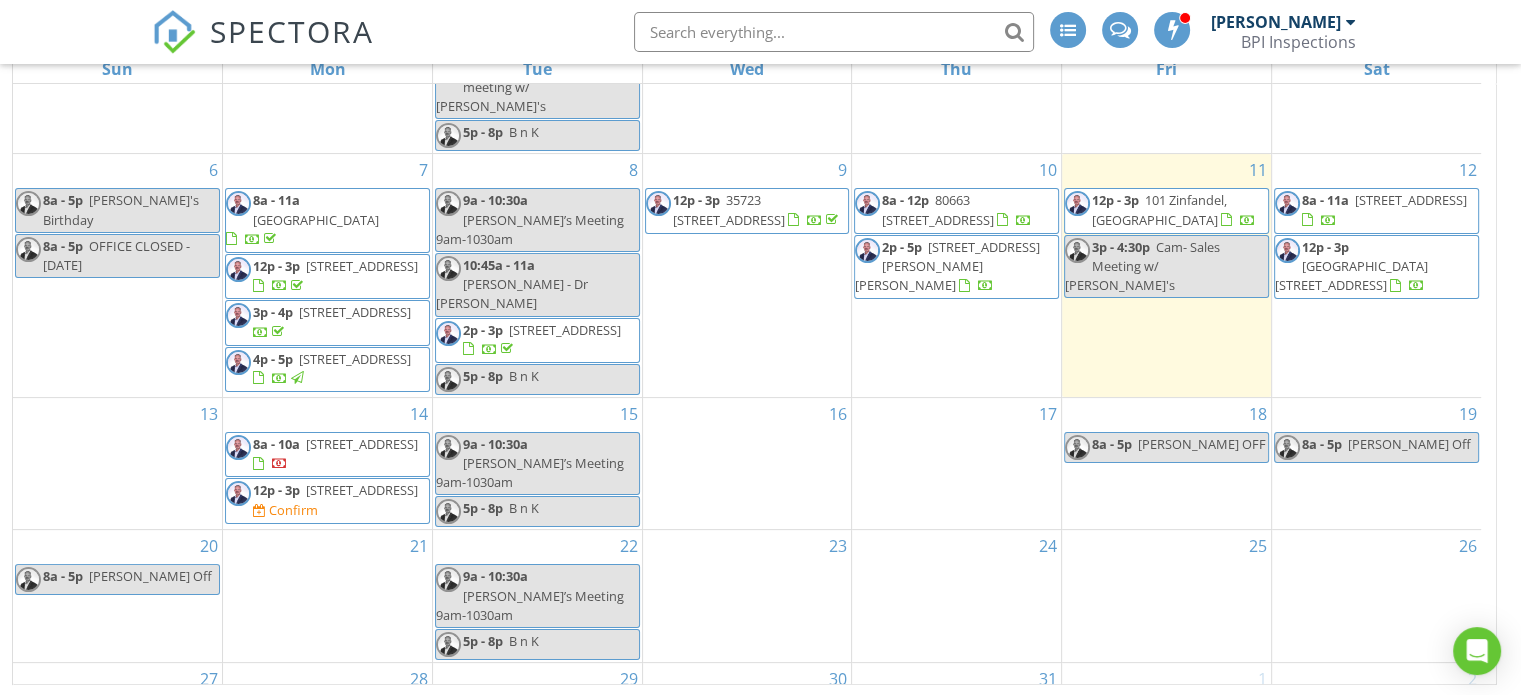 click on "12105 Turnberry Dr , Rancho Mirage 92270" at bounding box center [565, 330] 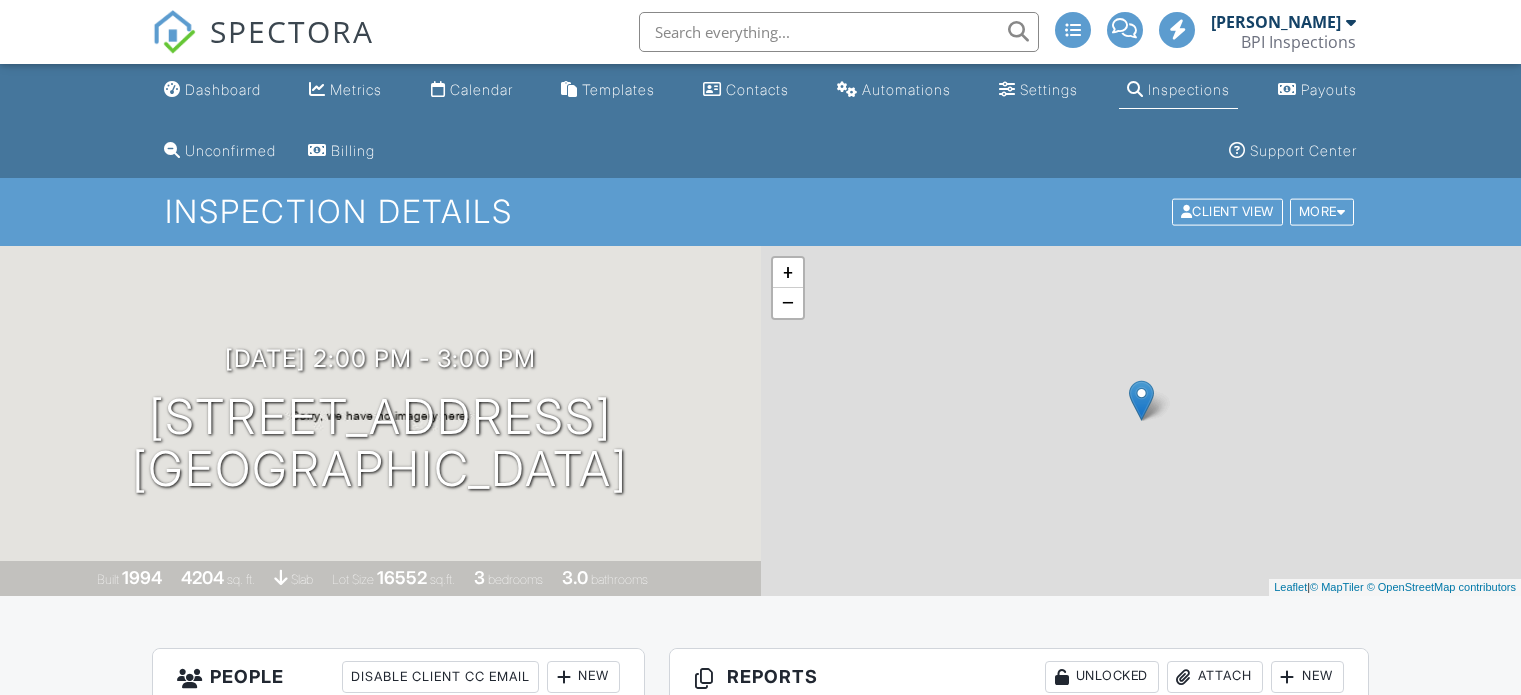 scroll, scrollTop: 0, scrollLeft: 0, axis: both 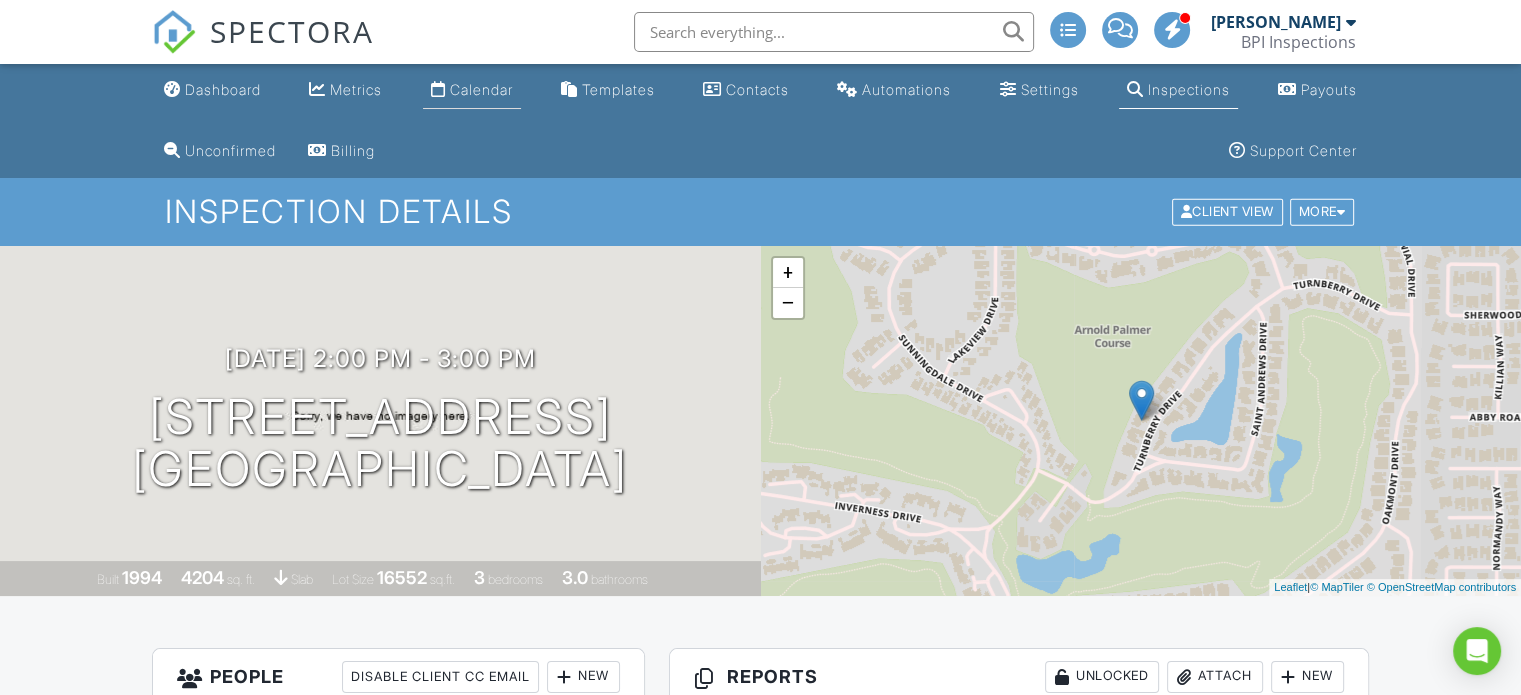 click on "Calendar" at bounding box center [472, 90] 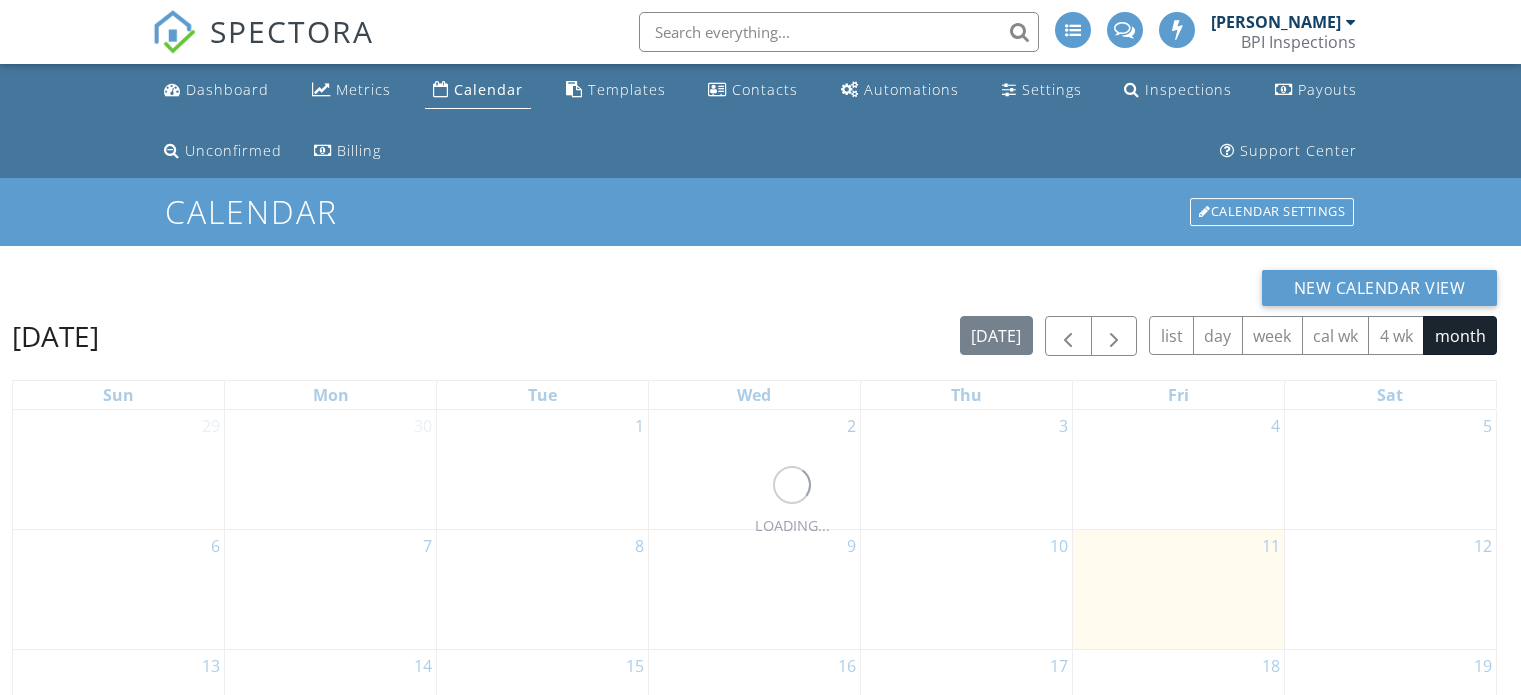 scroll, scrollTop: 0, scrollLeft: 0, axis: both 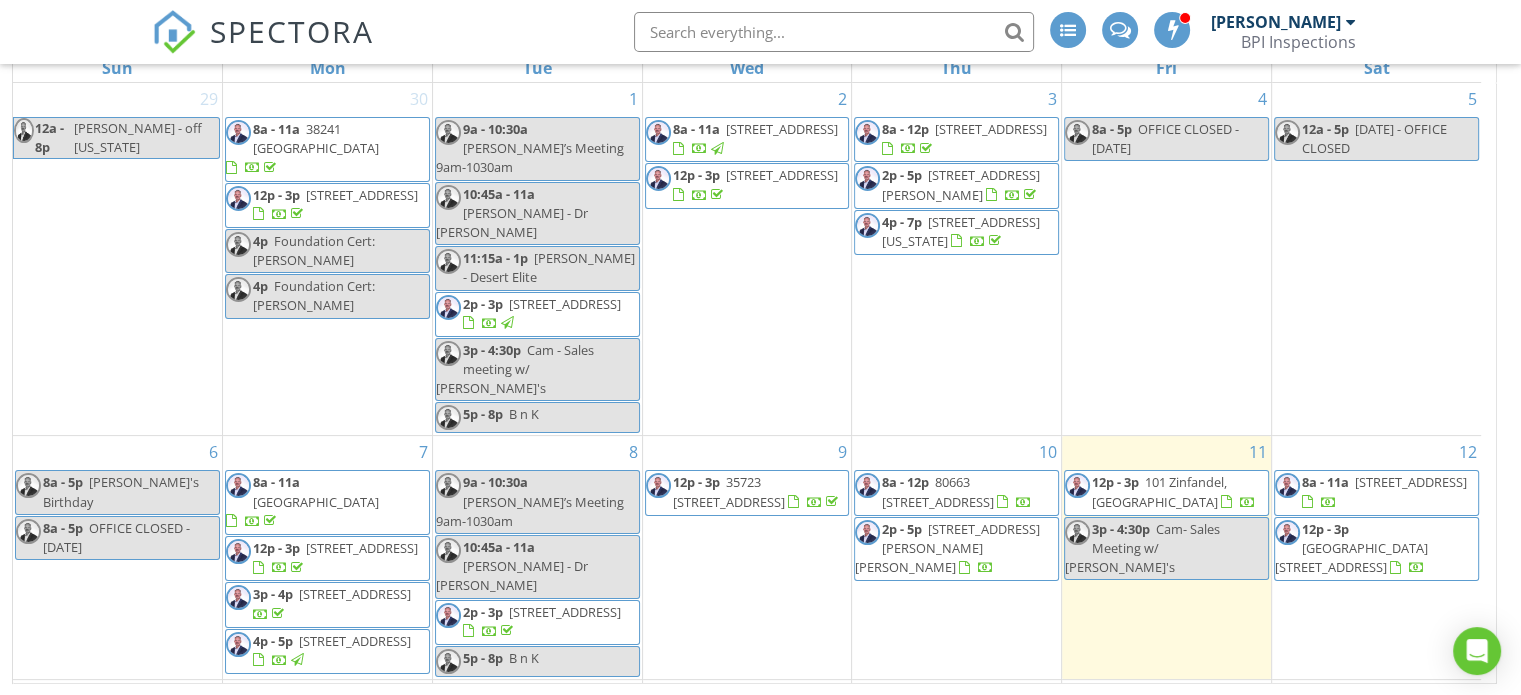 click on "[STREET_ADDRESS][US_STATE]" at bounding box center (961, 231) 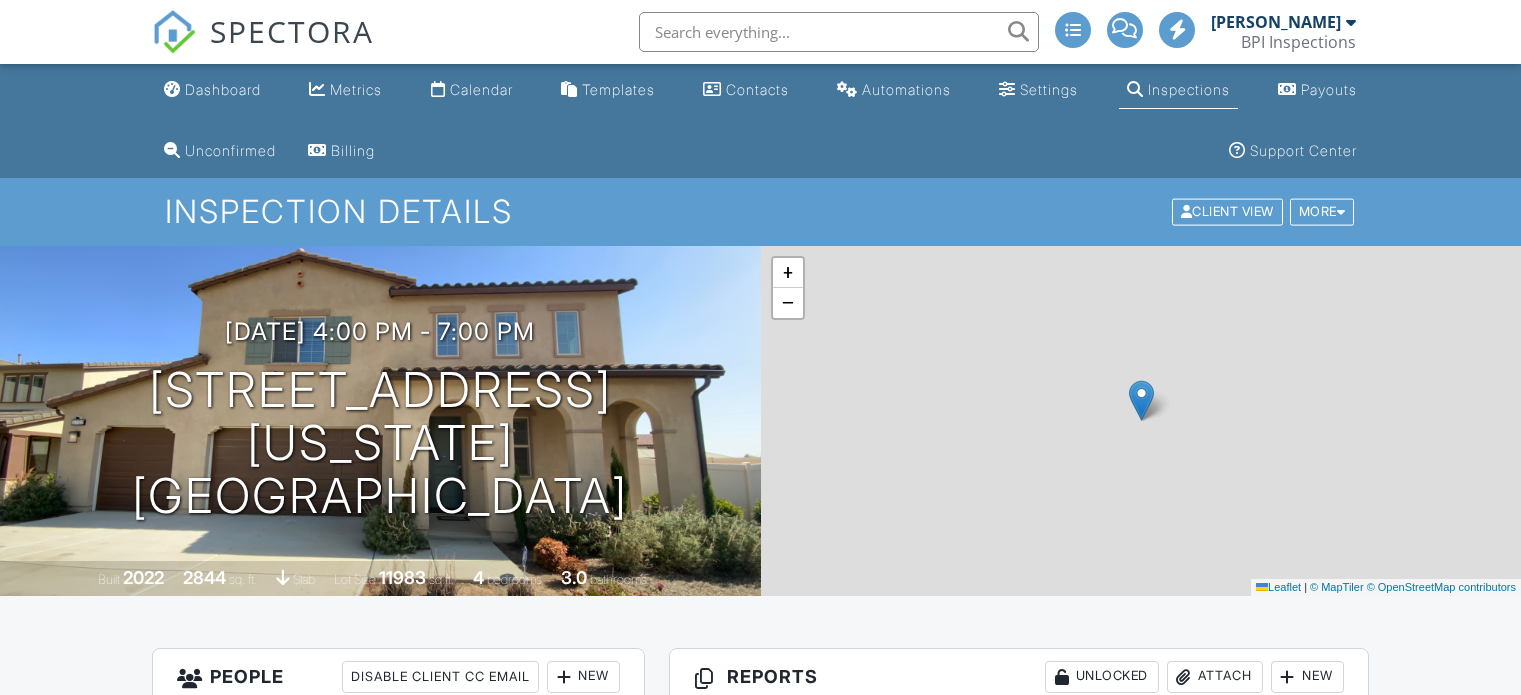 scroll, scrollTop: 0, scrollLeft: 0, axis: both 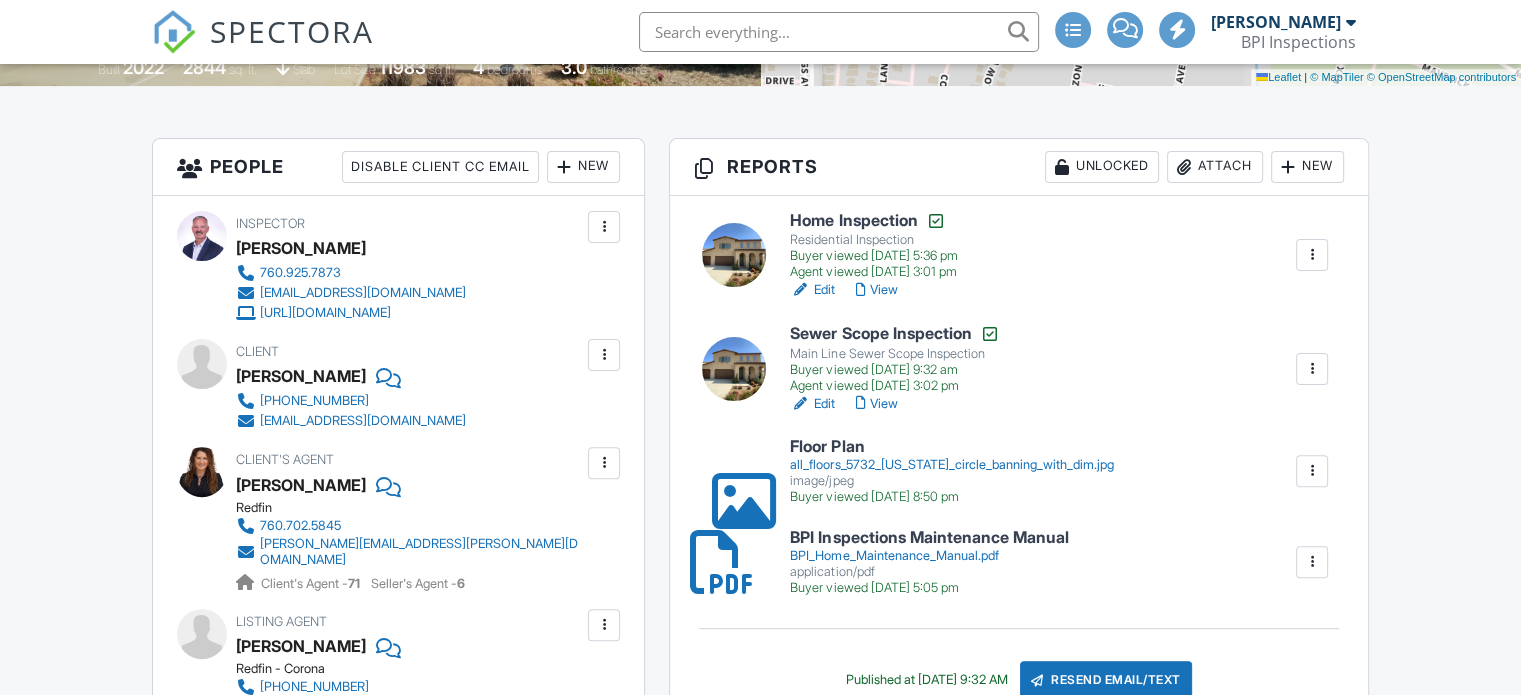 click on "Residential Inspection" at bounding box center [873, 240] 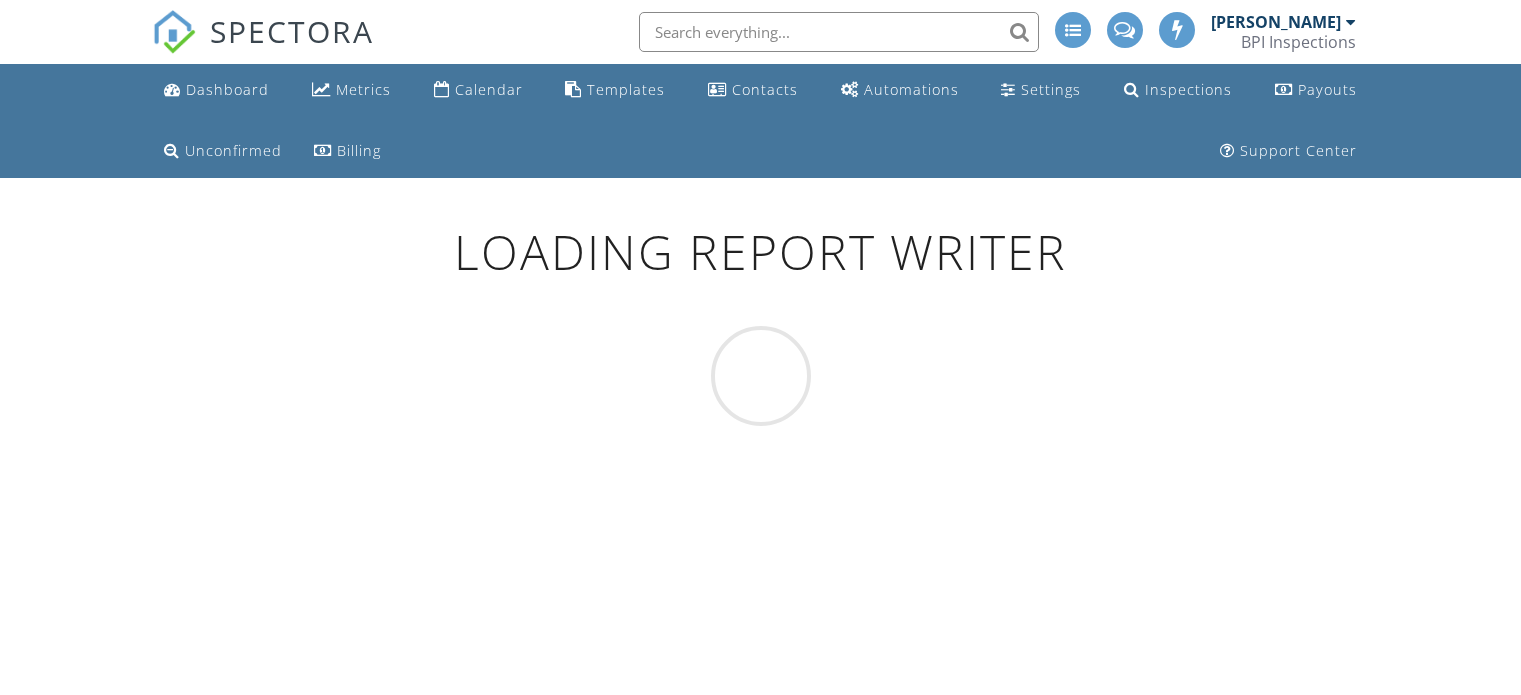 scroll, scrollTop: 0, scrollLeft: 0, axis: both 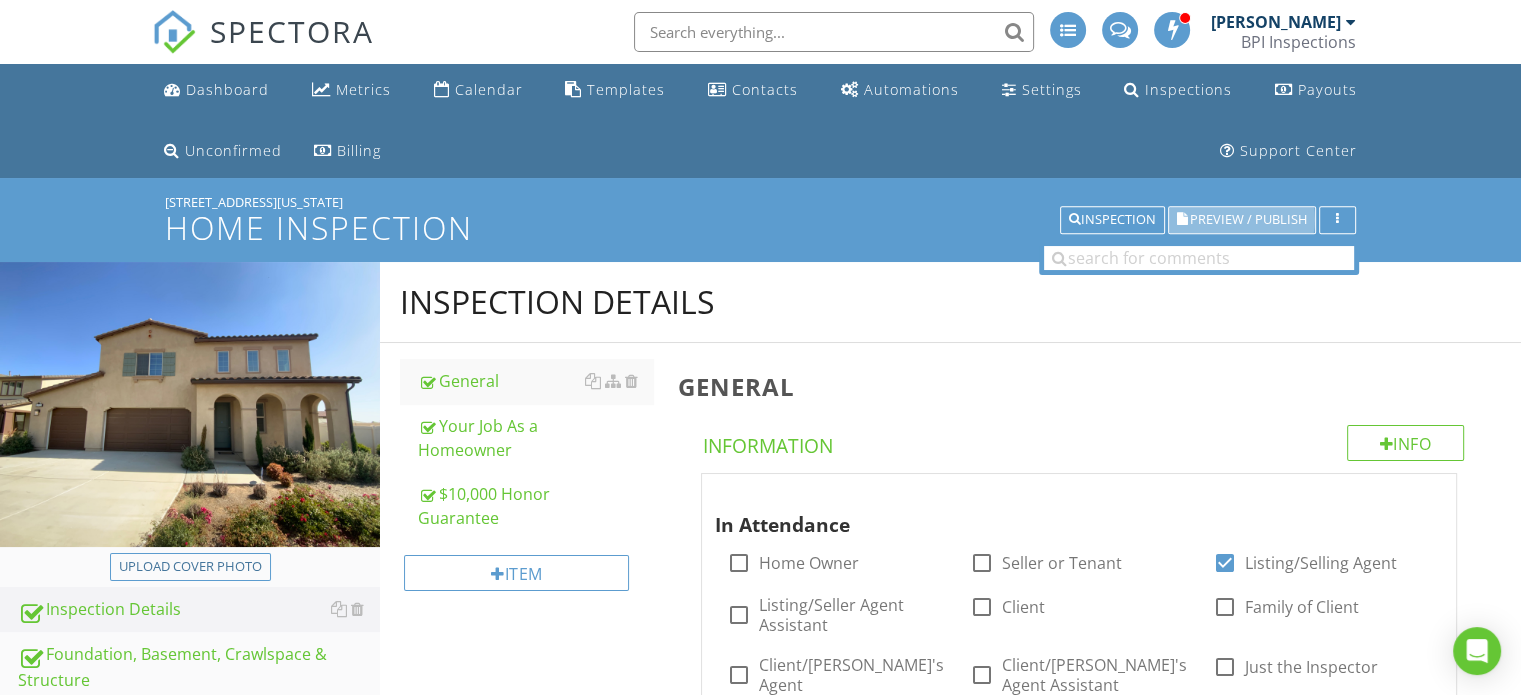 click on "Preview / Publish" at bounding box center (1242, 220) 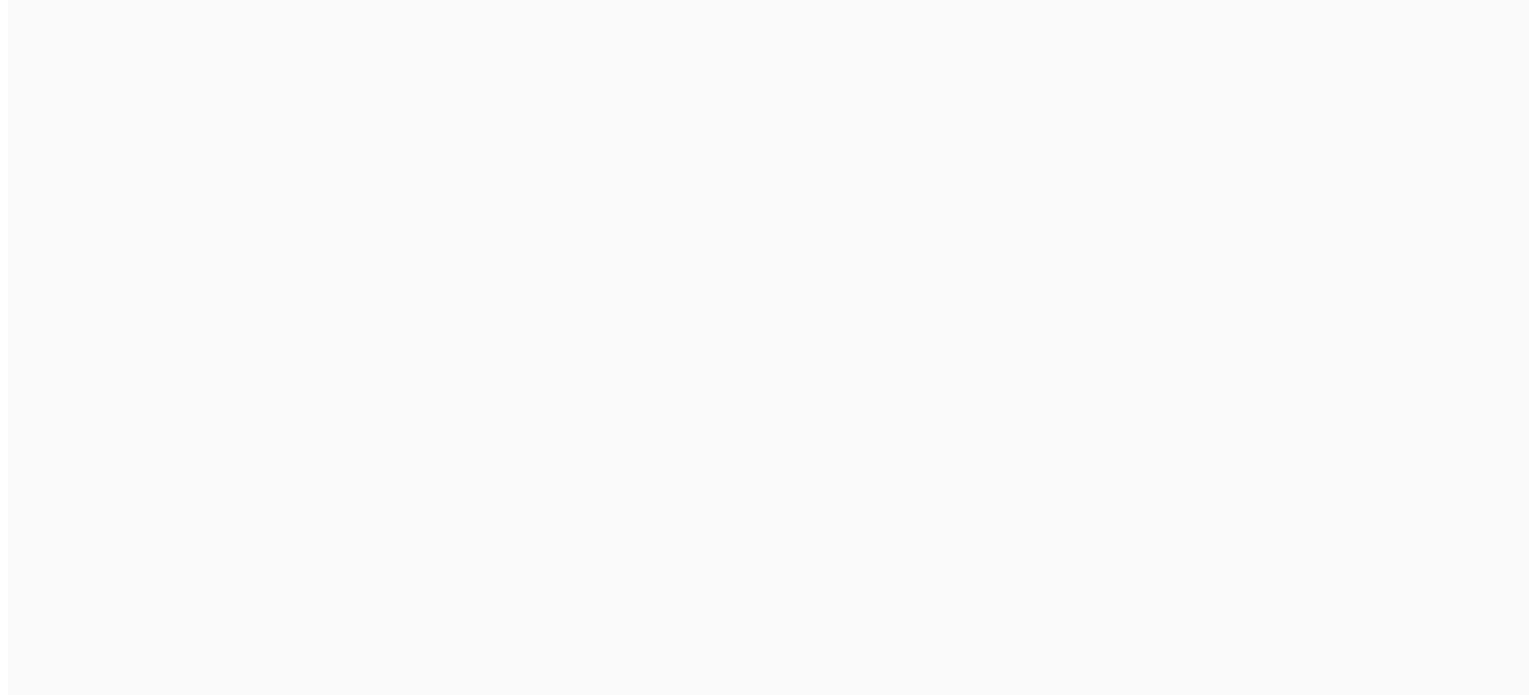 scroll, scrollTop: 0, scrollLeft: 0, axis: both 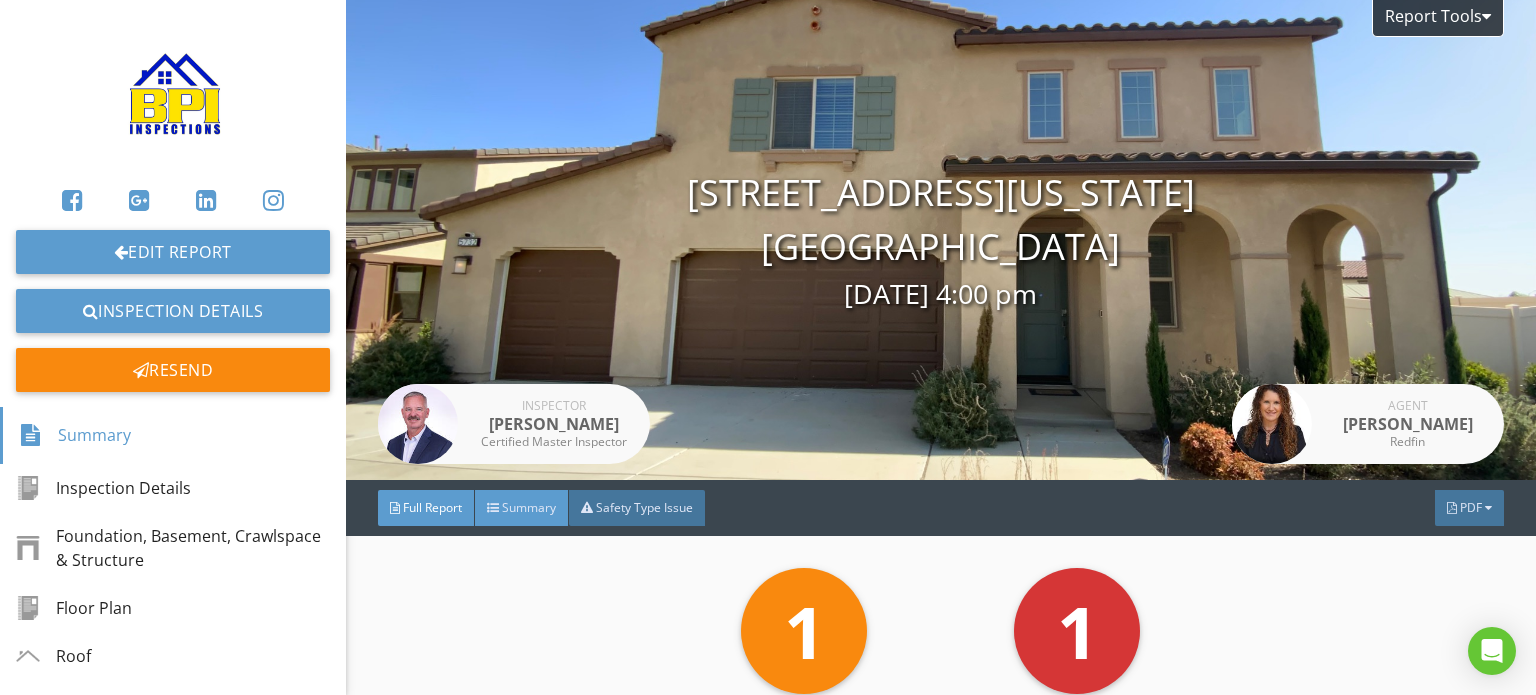 click on "Summary" at bounding box center (529, 507) 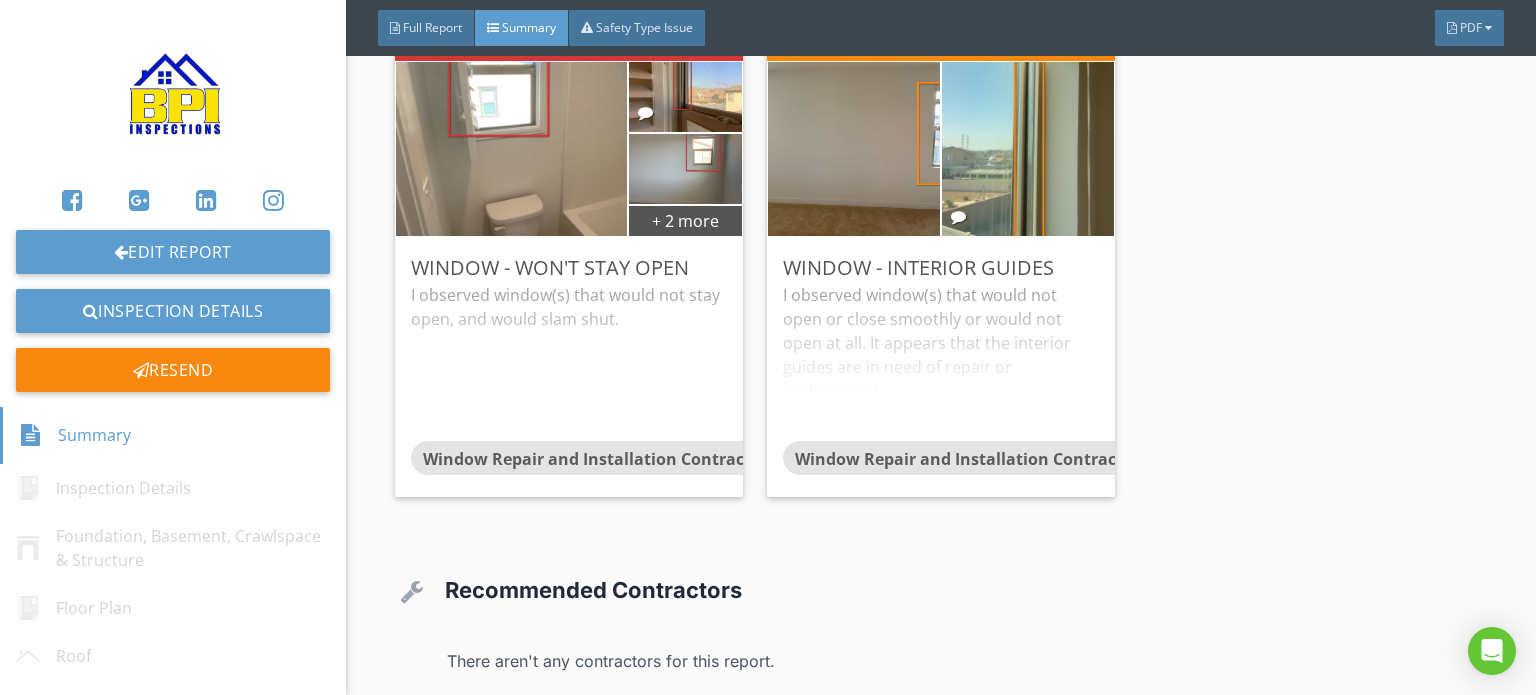 scroll, scrollTop: 416, scrollLeft: 0, axis: vertical 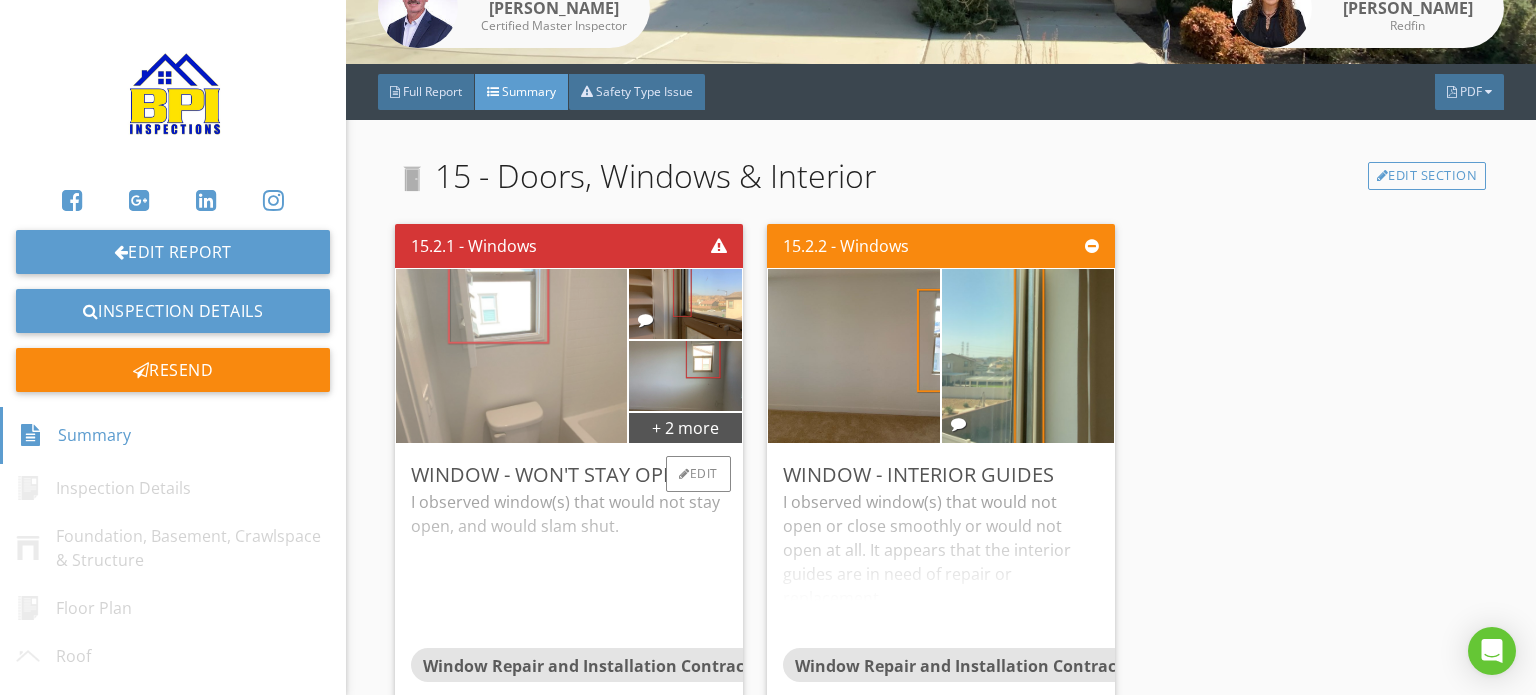 click at bounding box center [511, 356] 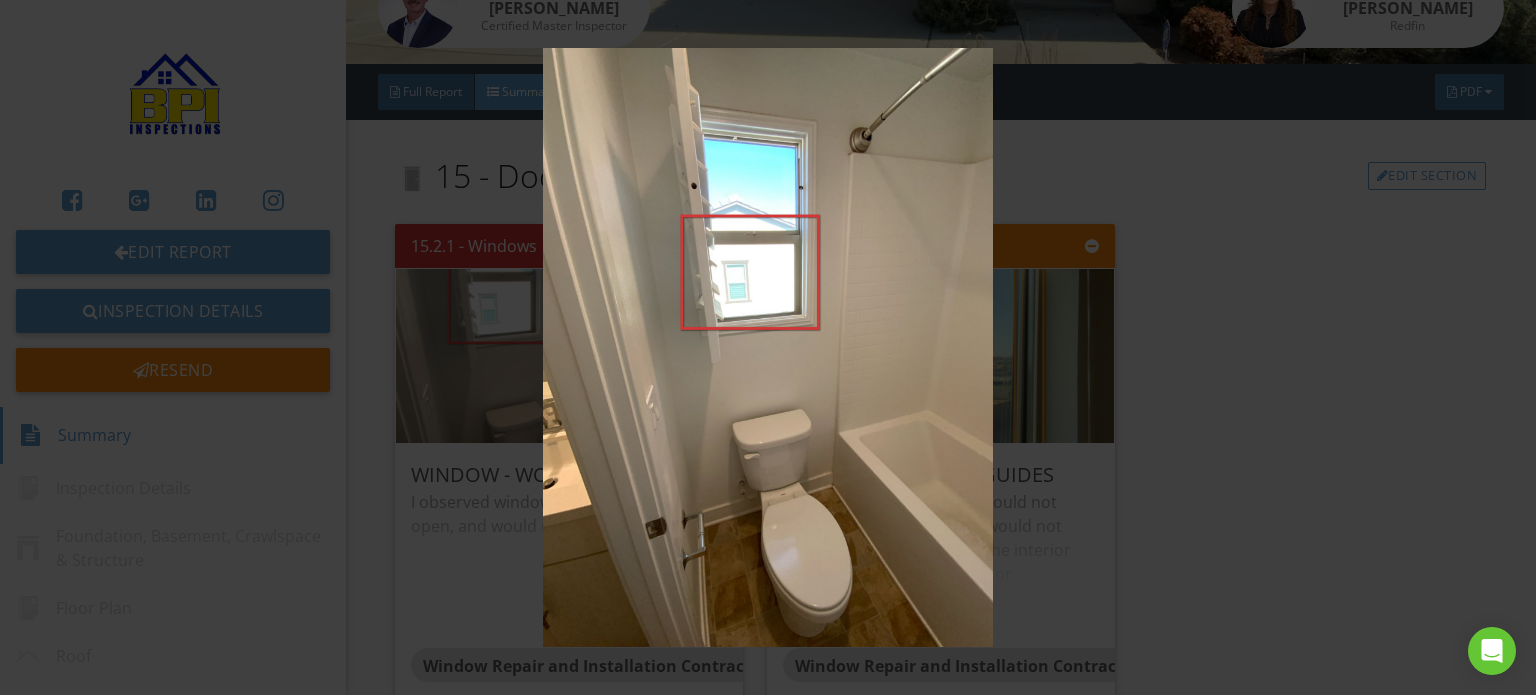 click at bounding box center [768, 347] 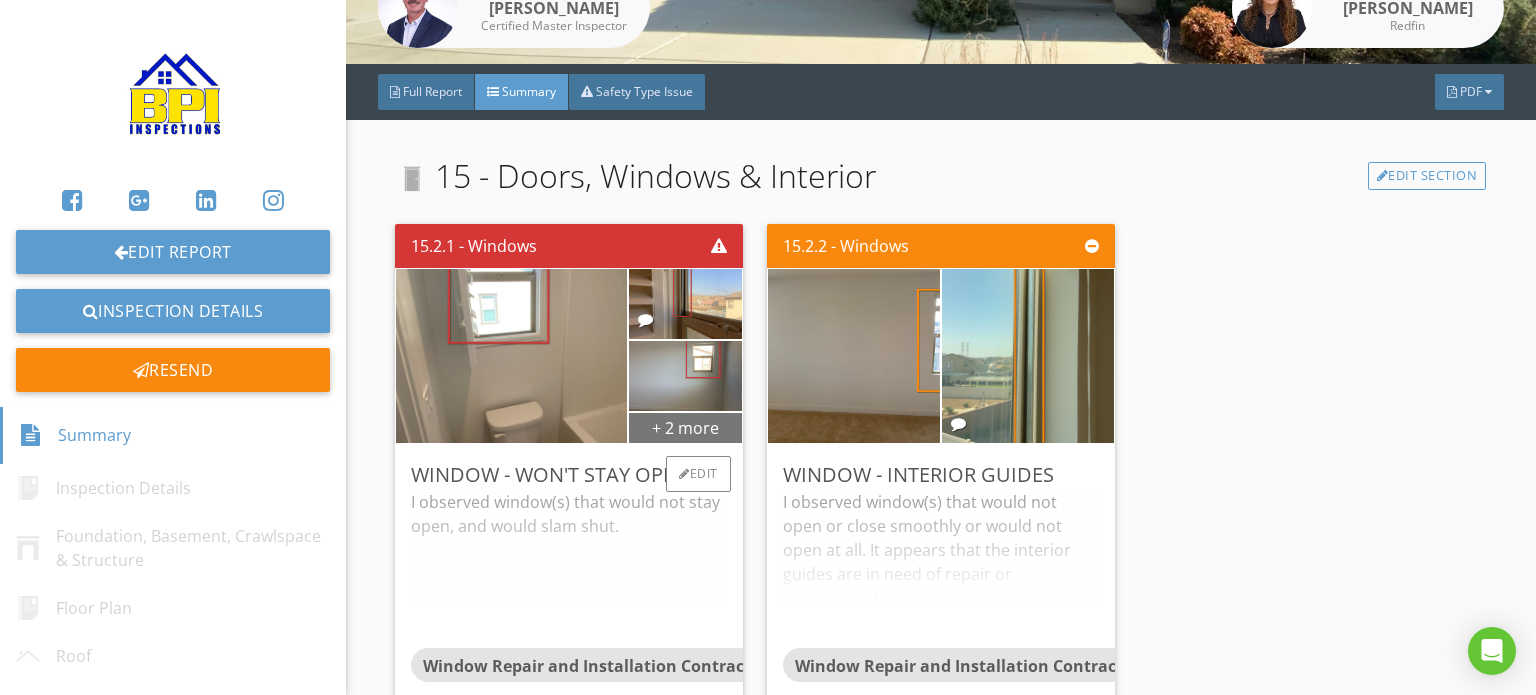 click on "+ 2 more" at bounding box center (685, 427) 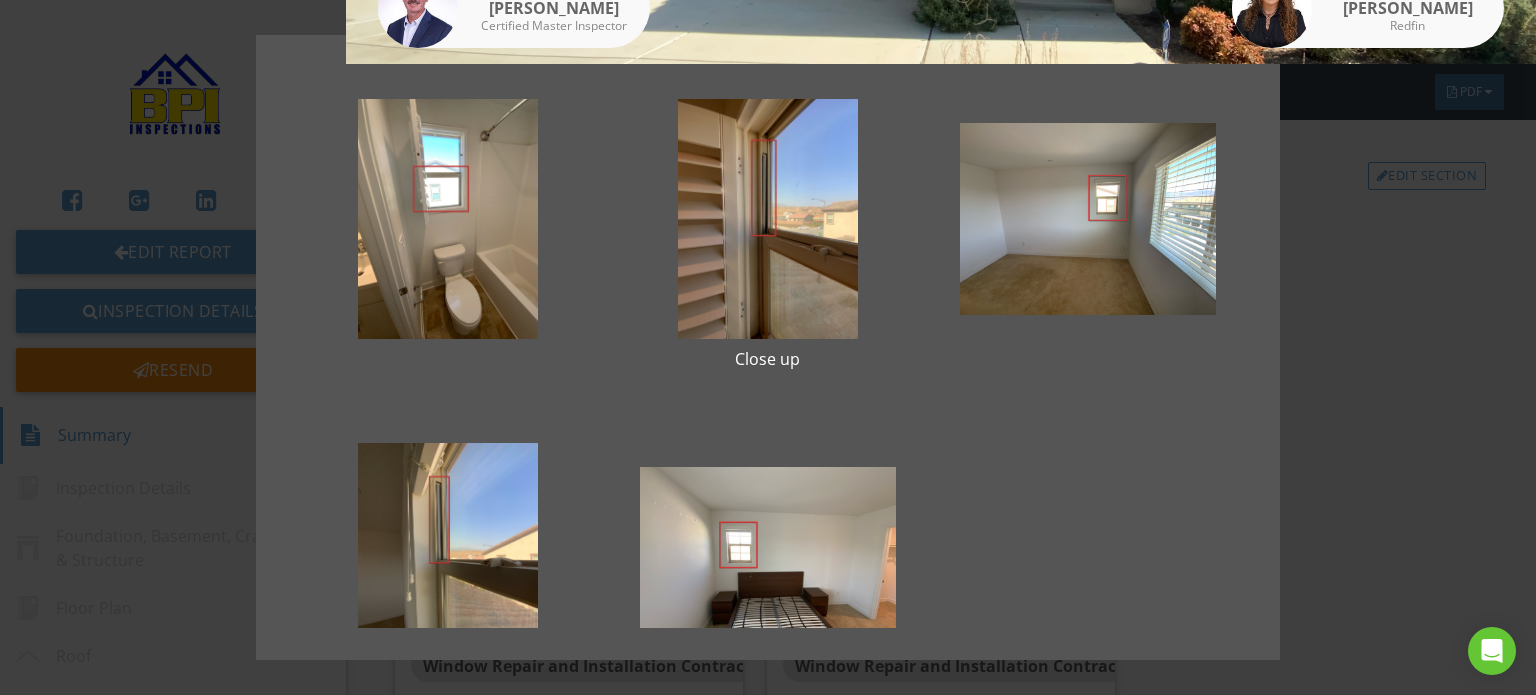 scroll, scrollTop: 86, scrollLeft: 0, axis: vertical 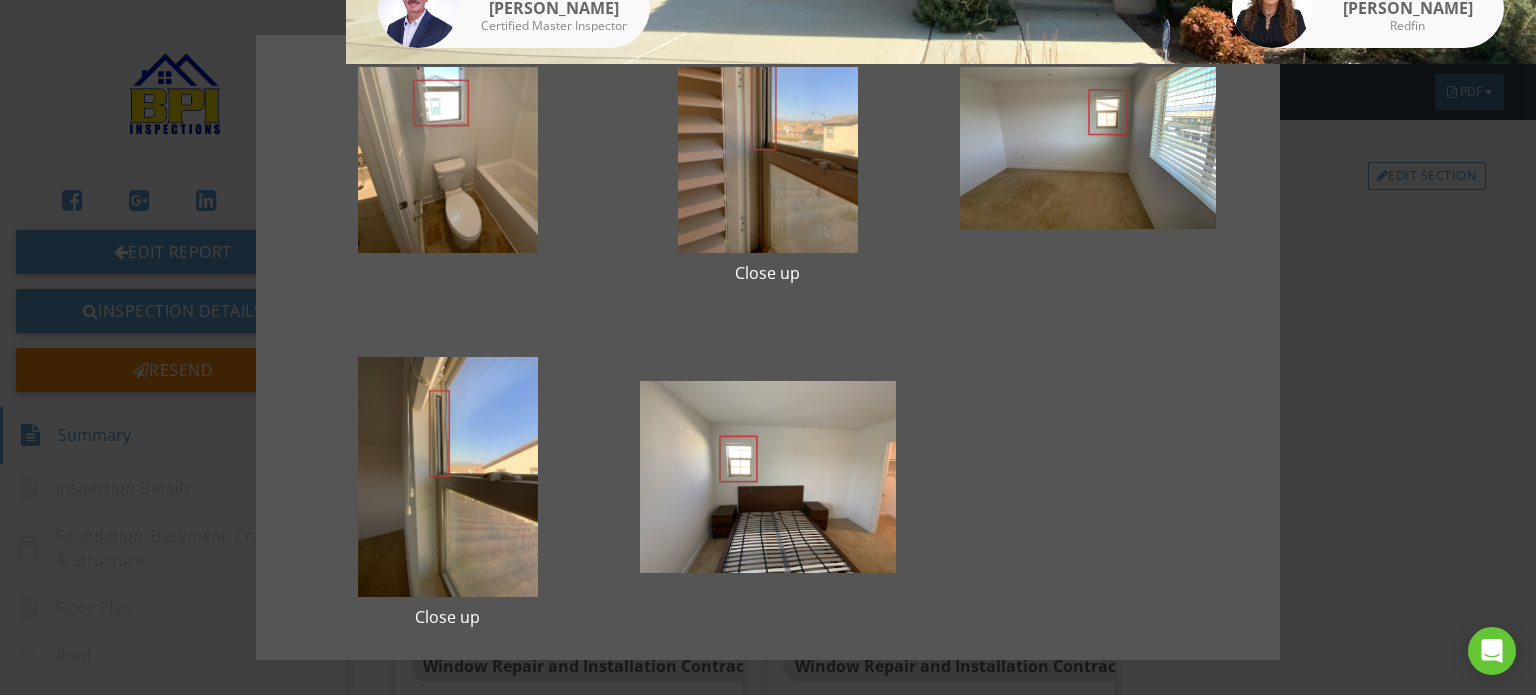 click on "Close up
Close up" at bounding box center [768, 347] 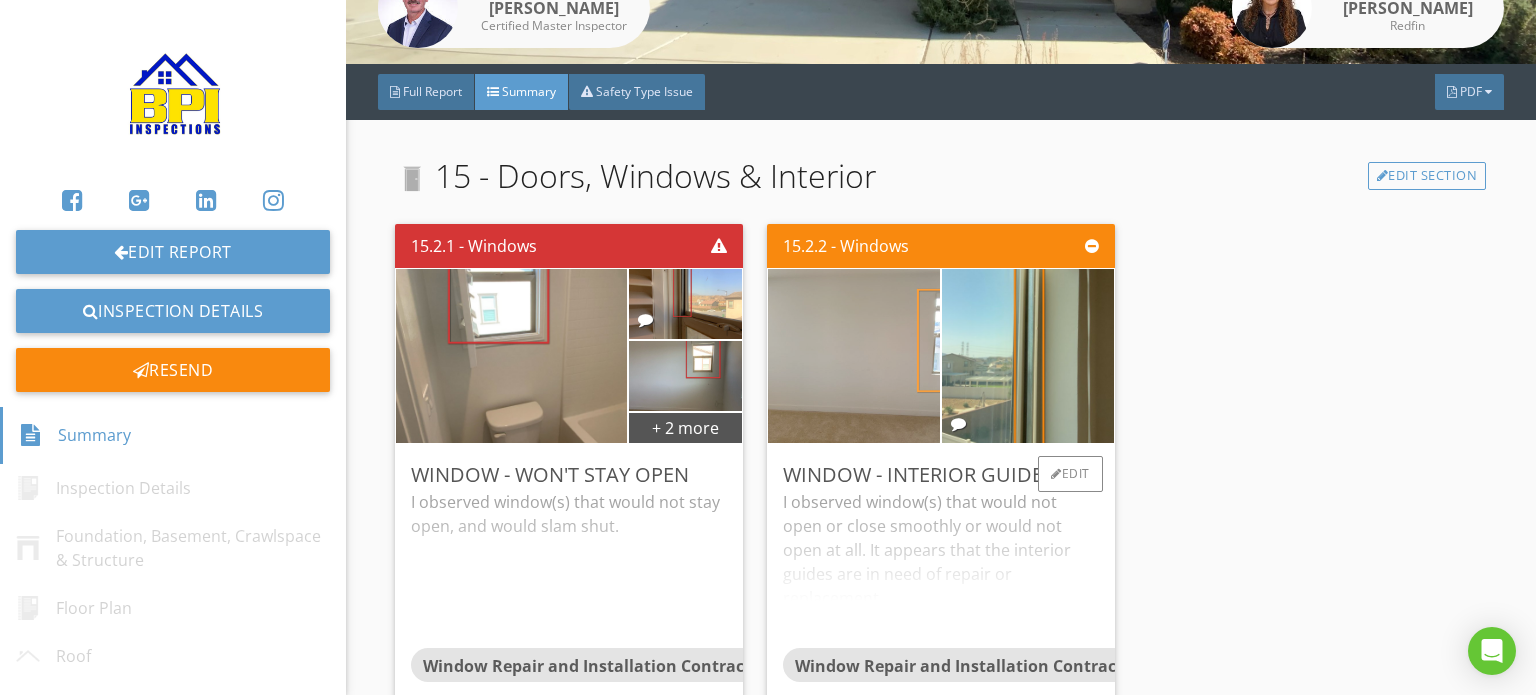 click at bounding box center (854, 356) 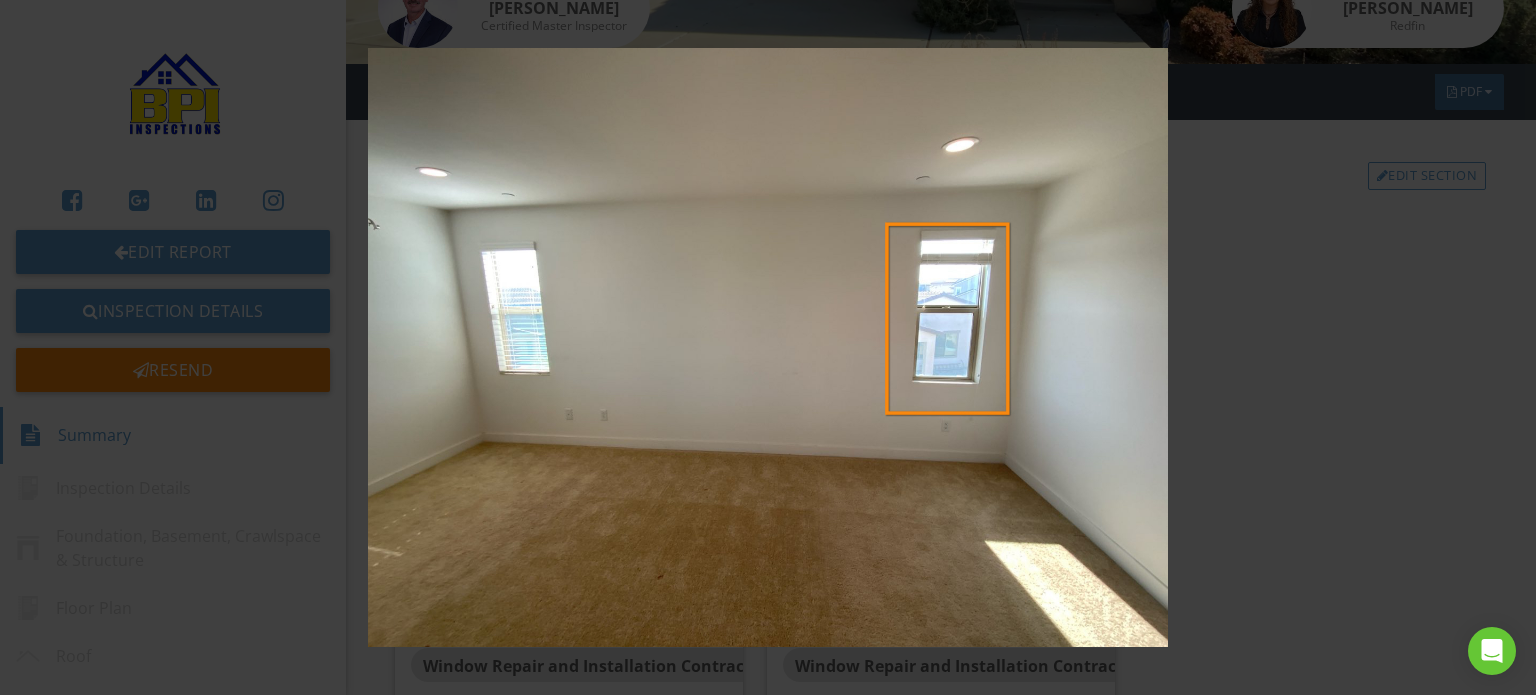 click at bounding box center [768, 347] 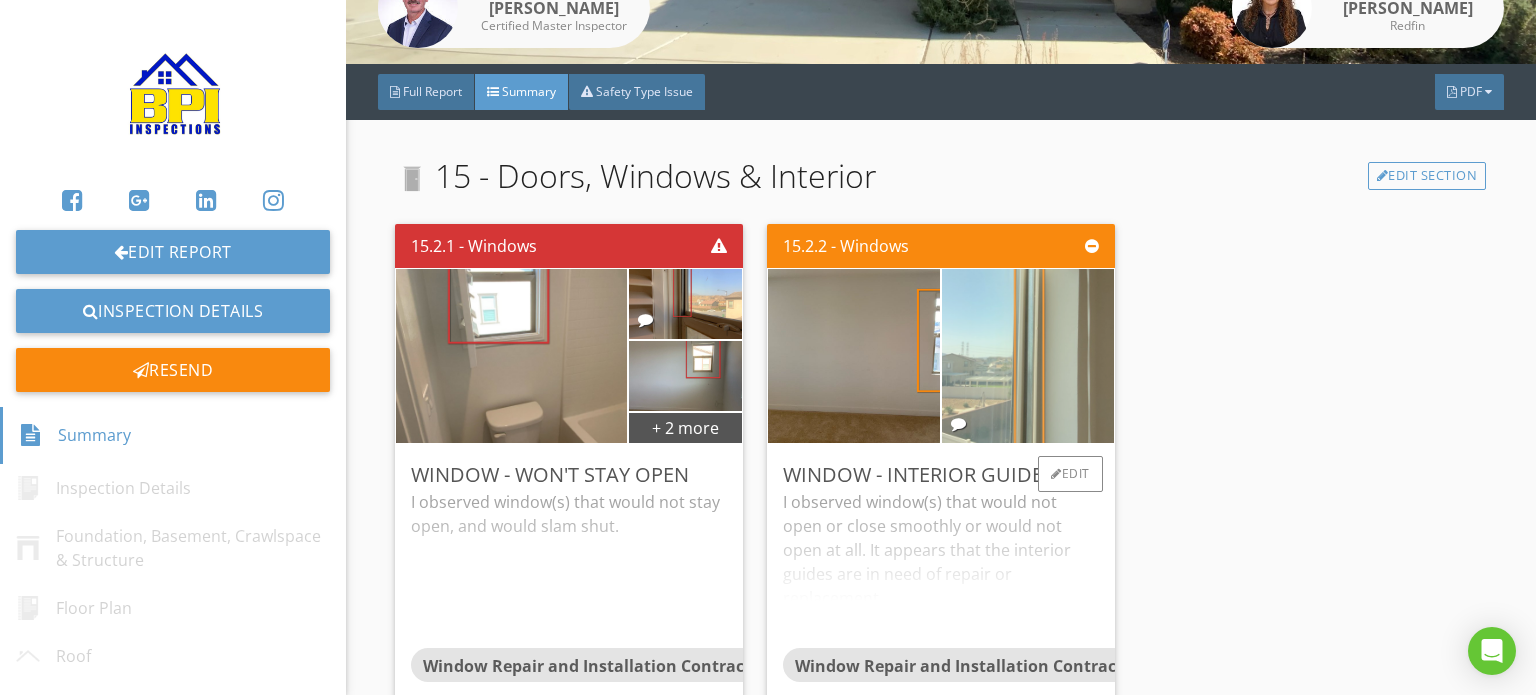 click at bounding box center (1028, 356) 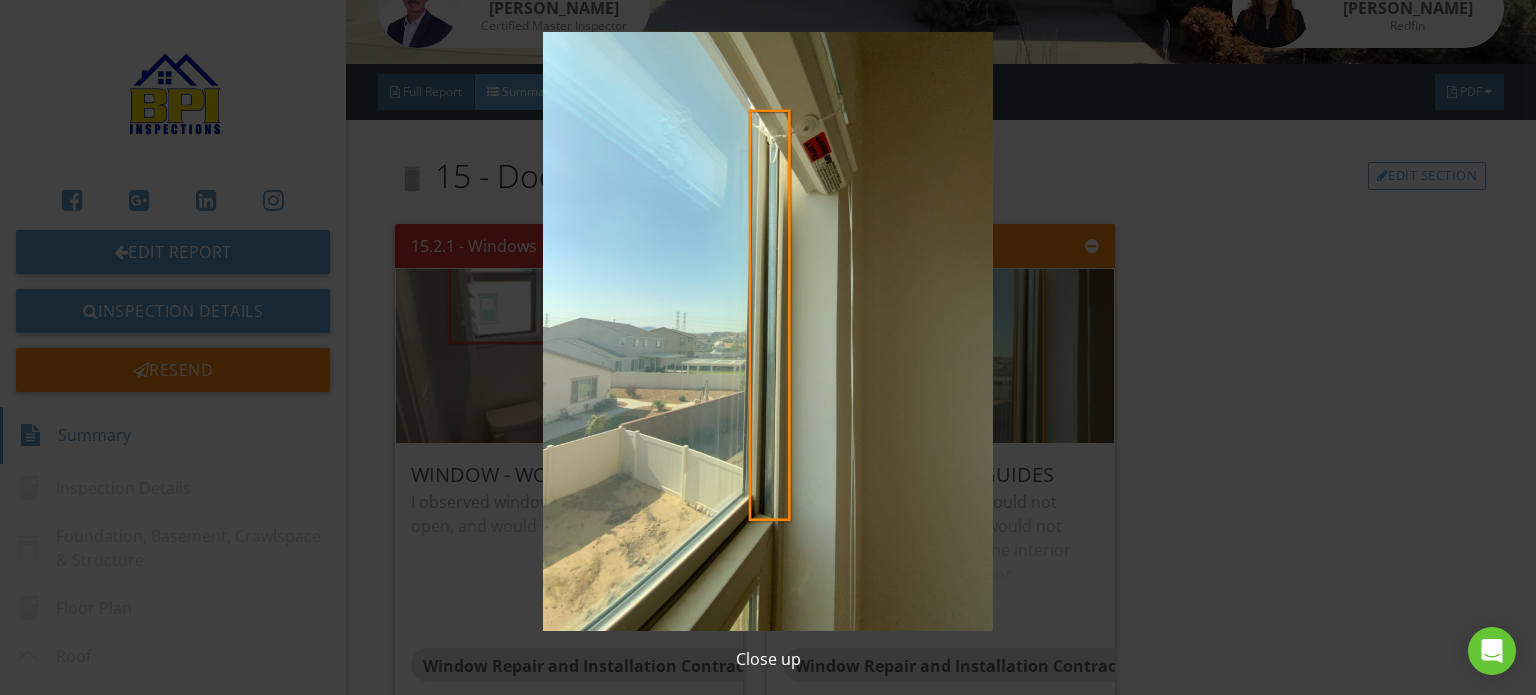 click at bounding box center (768, 331) 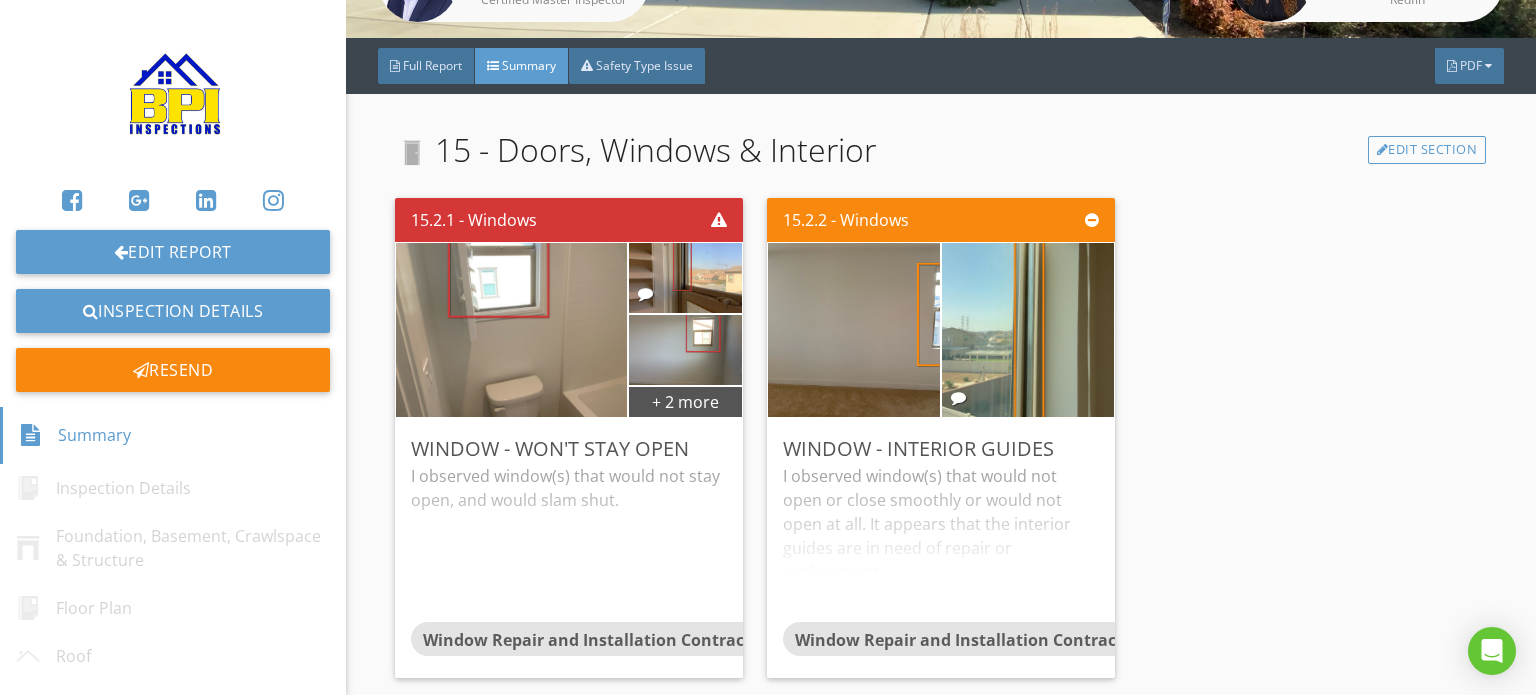 scroll, scrollTop: 415, scrollLeft: 0, axis: vertical 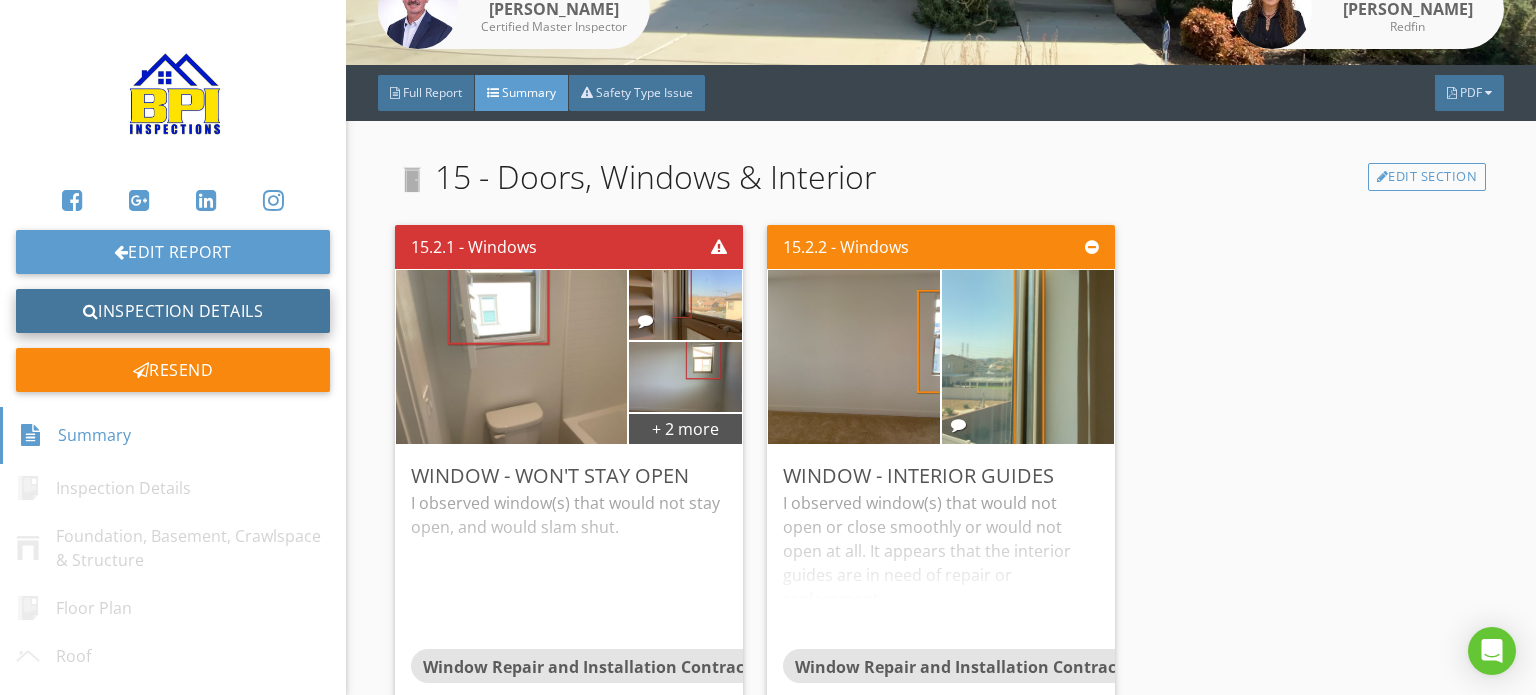 click on "Inspection Details" at bounding box center [173, 311] 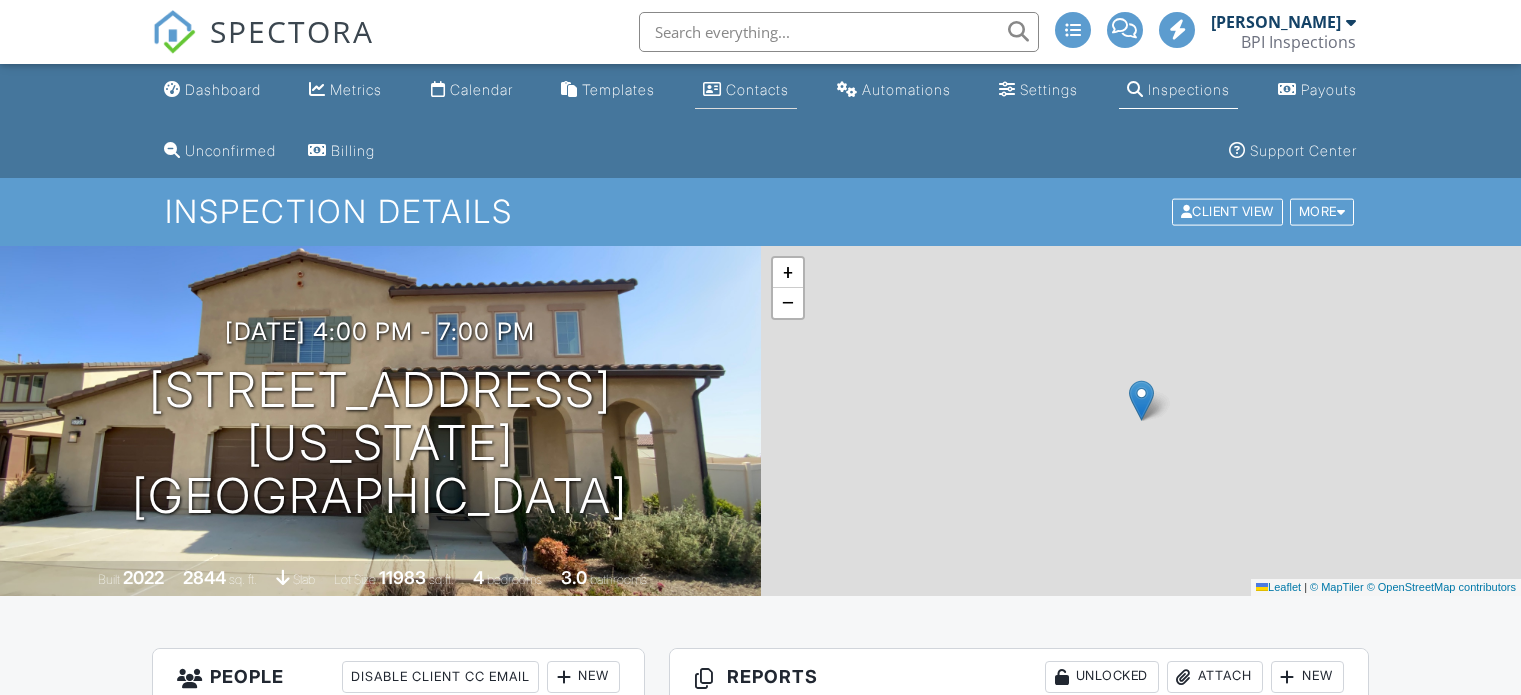 scroll, scrollTop: 0, scrollLeft: 0, axis: both 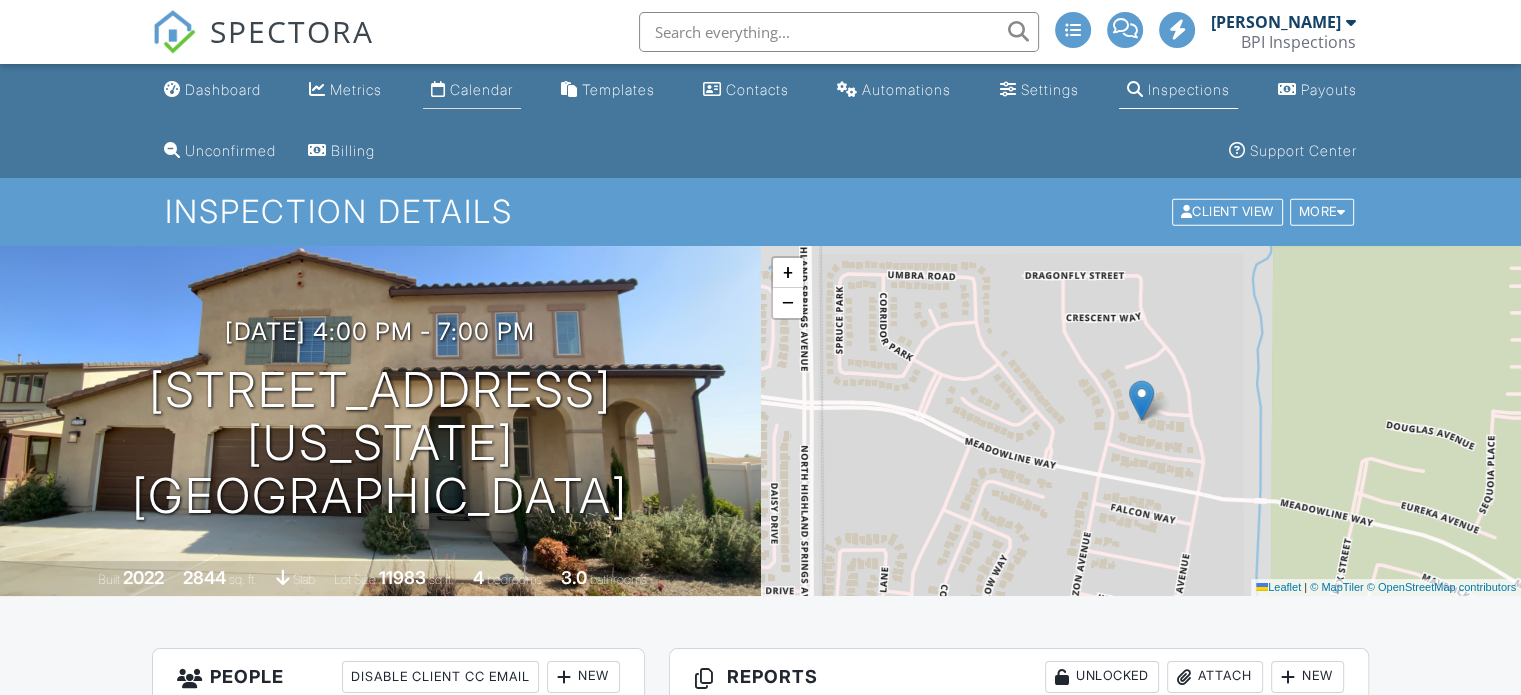 click on "Calendar" at bounding box center (481, 89) 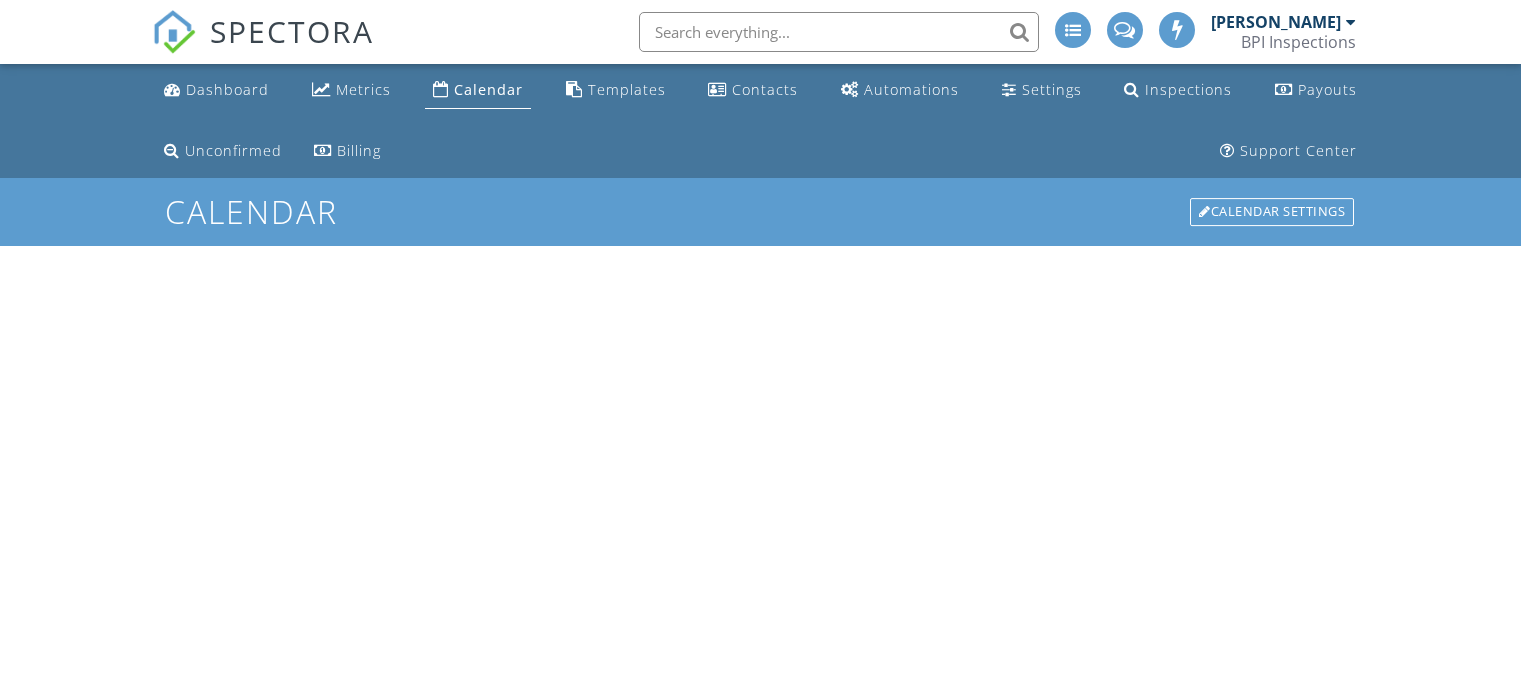 scroll, scrollTop: 0, scrollLeft: 0, axis: both 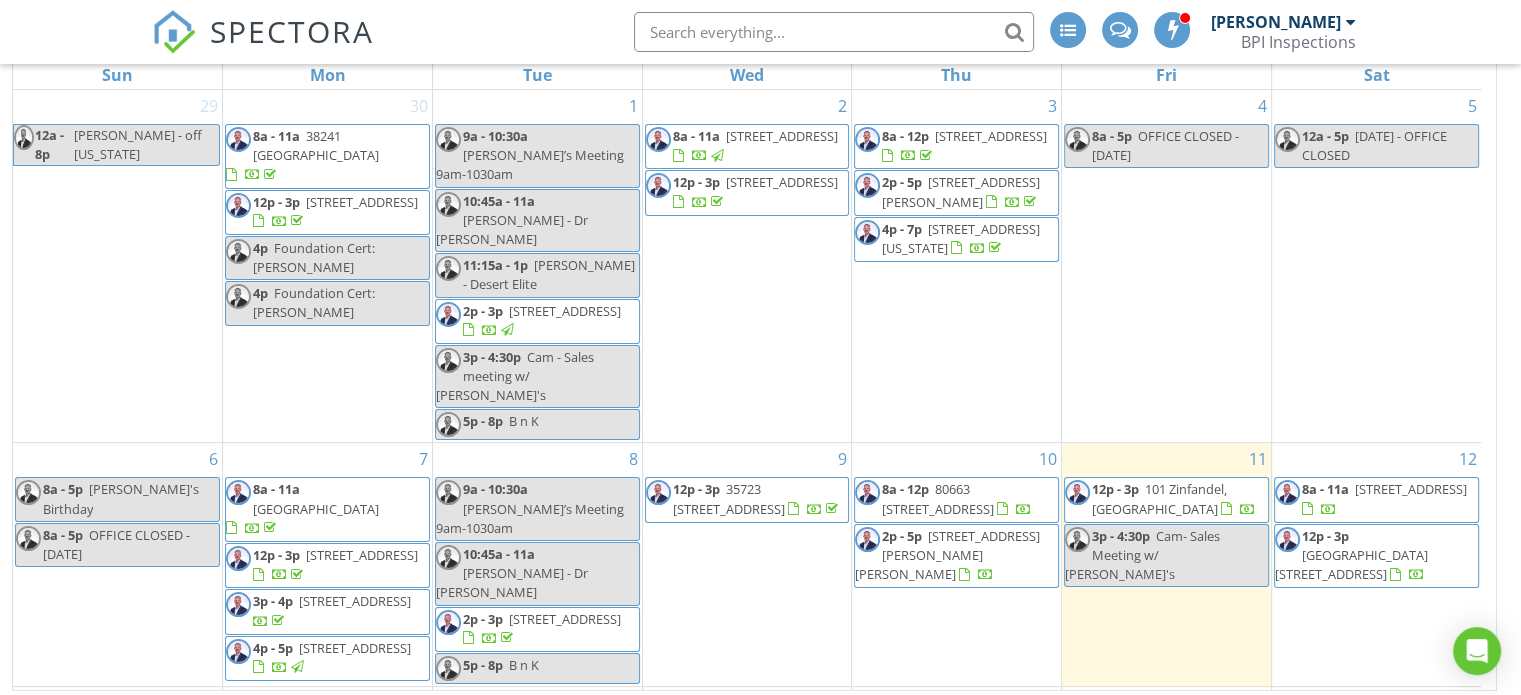 click on "8a - 11a
[STREET_ADDRESS]" at bounding box center (327, 509) 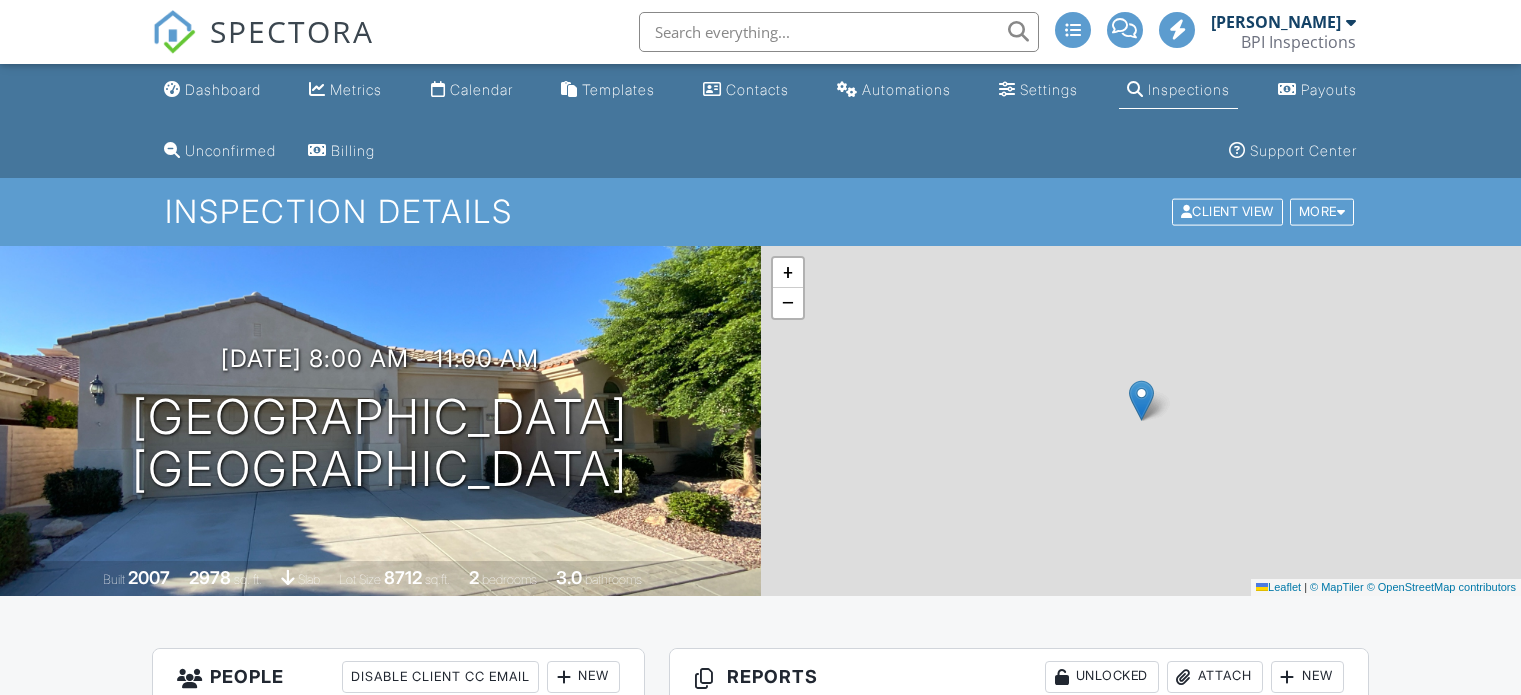scroll, scrollTop: 0, scrollLeft: 0, axis: both 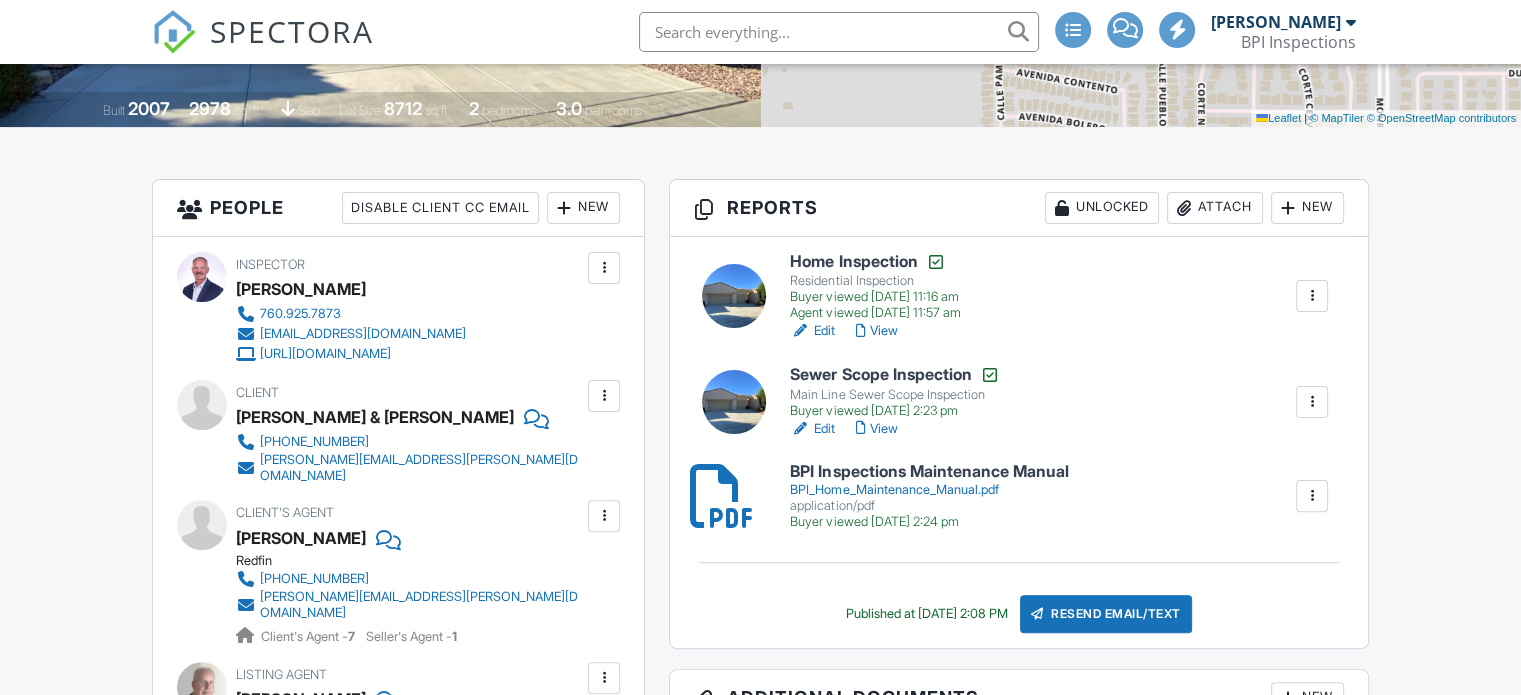 click on "Residential Inspection" at bounding box center [875, 281] 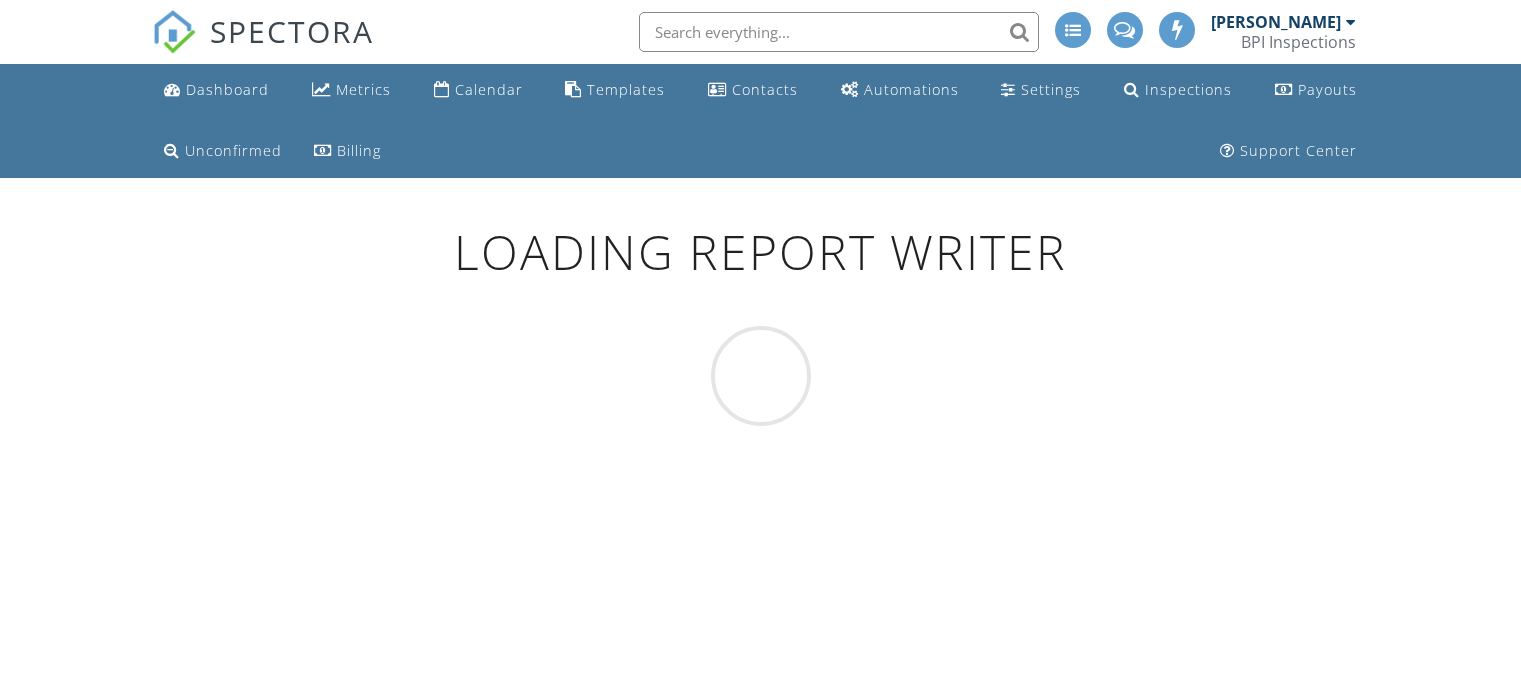 scroll, scrollTop: 0, scrollLeft: 0, axis: both 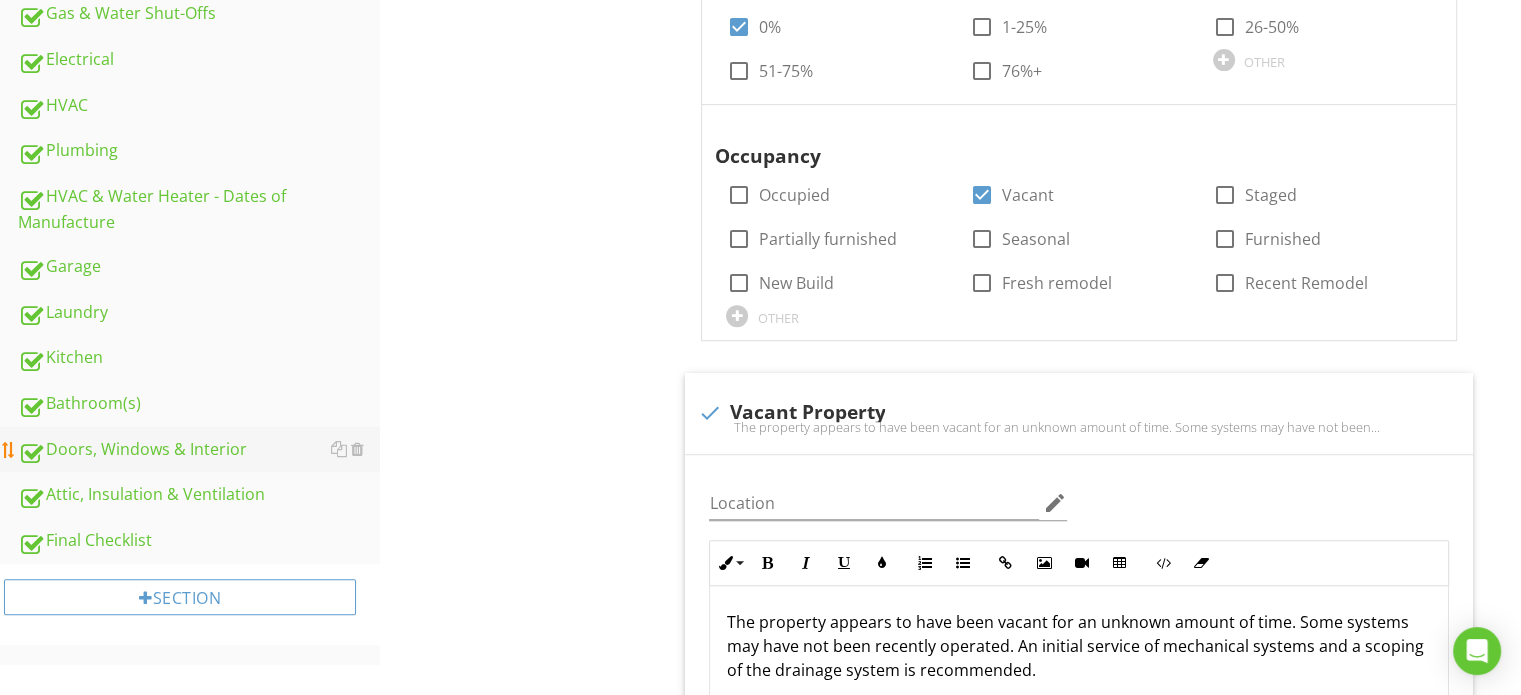 click on "Doors, Windows & Interior" at bounding box center [199, 450] 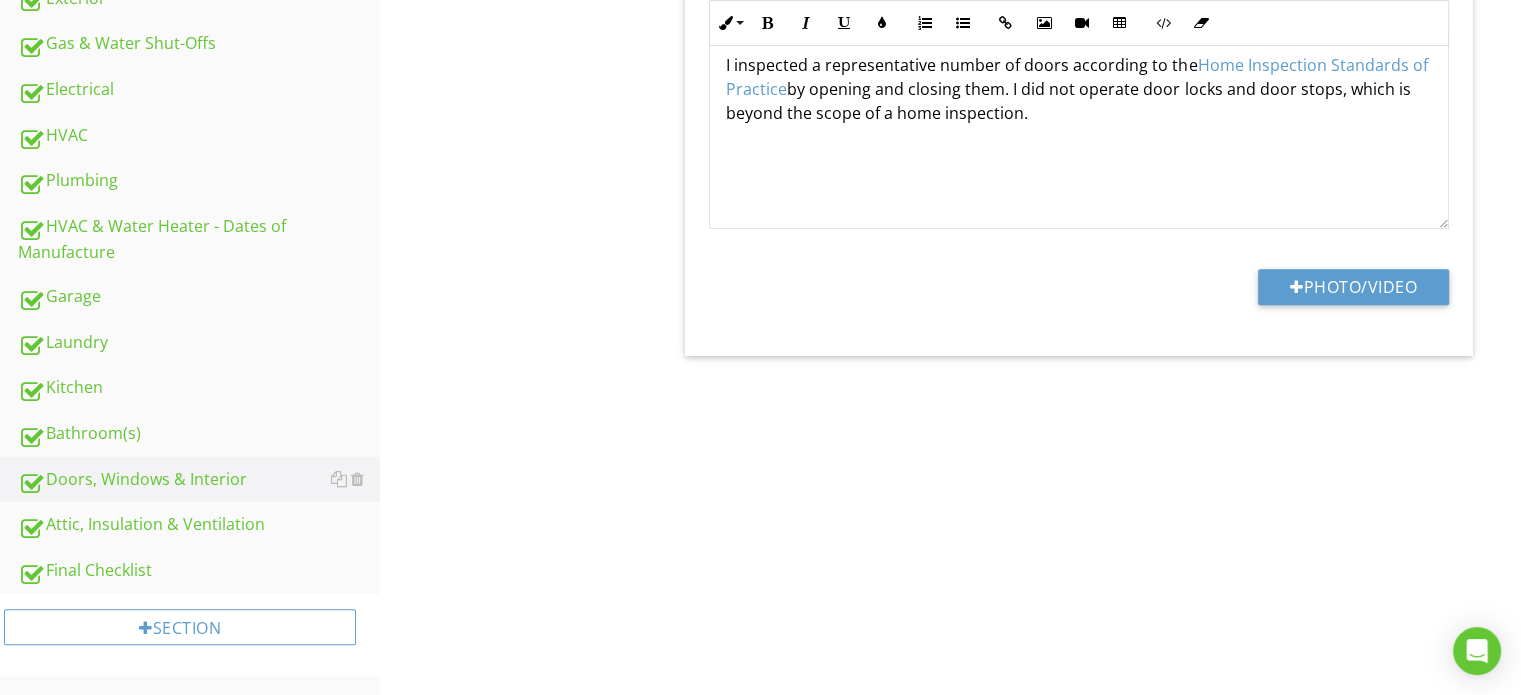 scroll, scrollTop: 810, scrollLeft: 0, axis: vertical 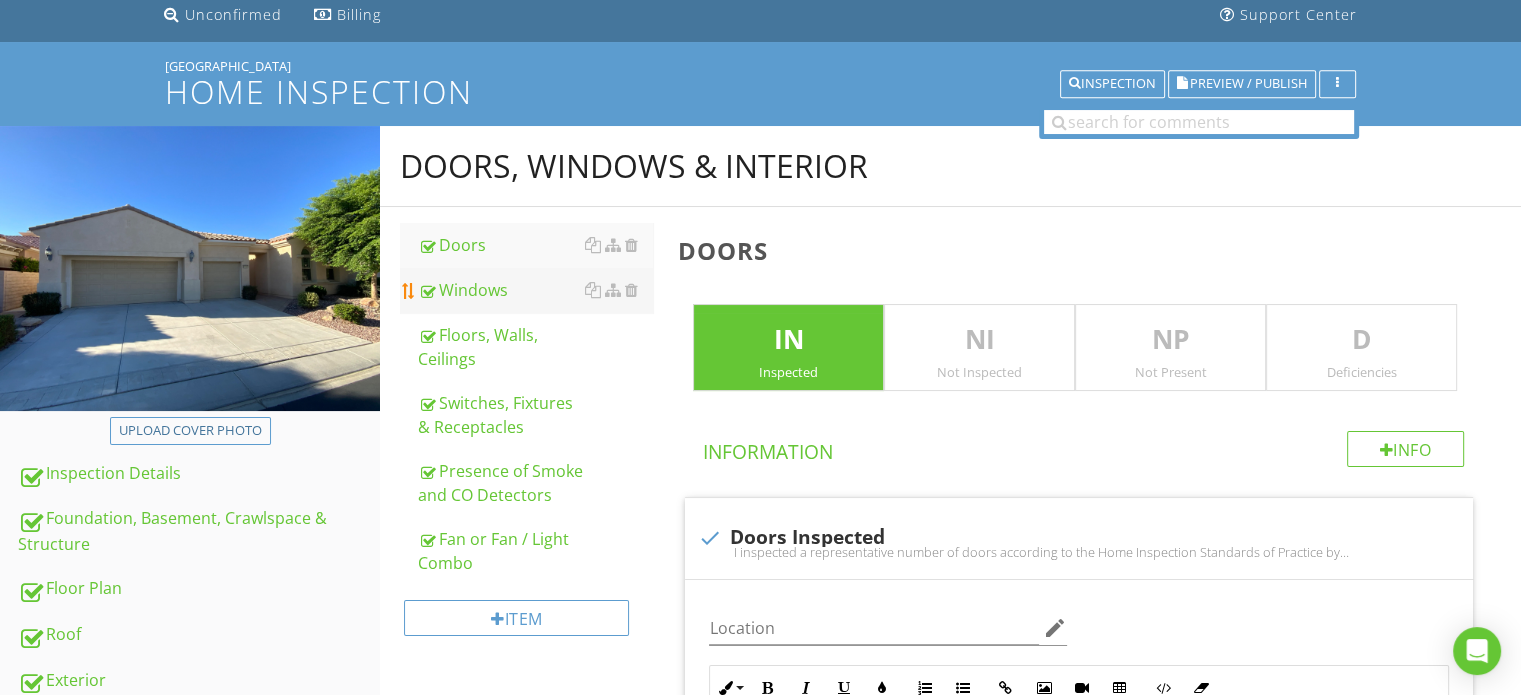 click on "Windows" at bounding box center (535, 290) 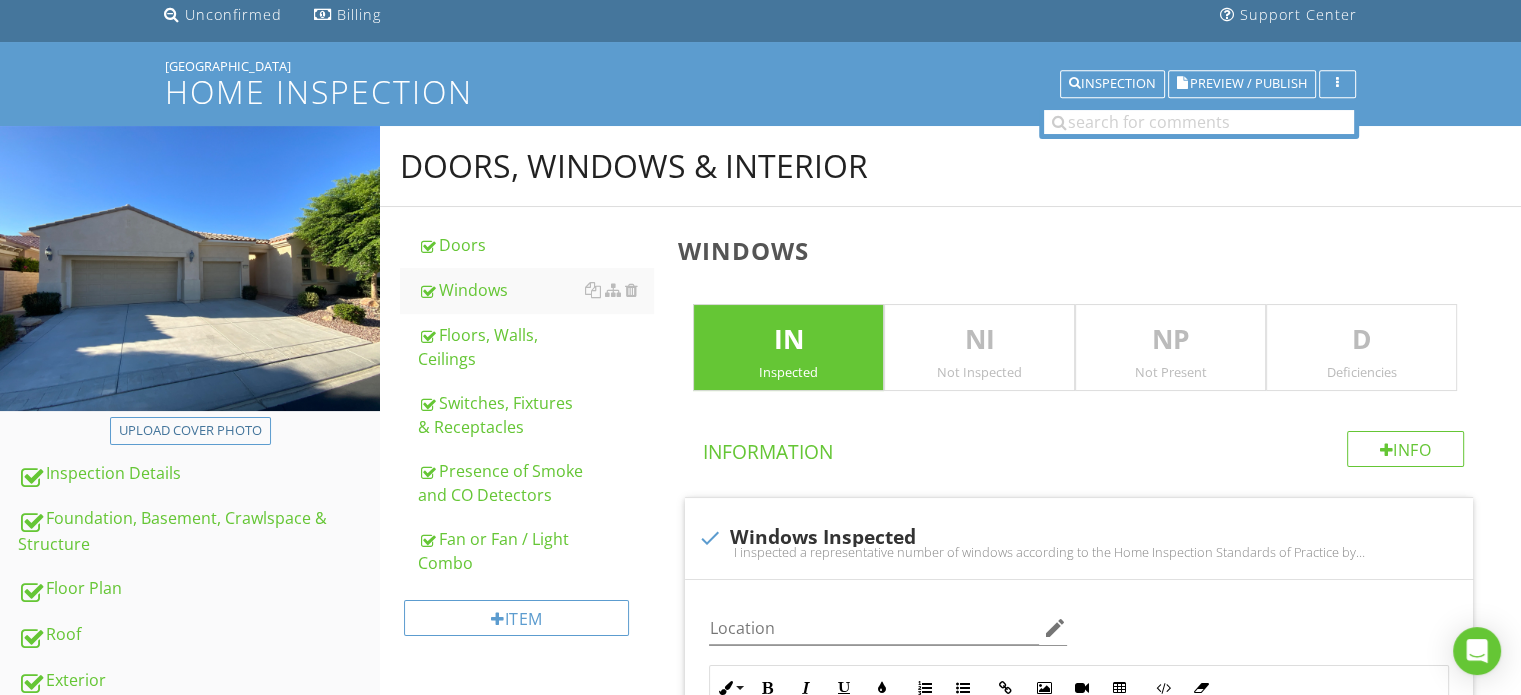 click on "D" at bounding box center (1361, 340) 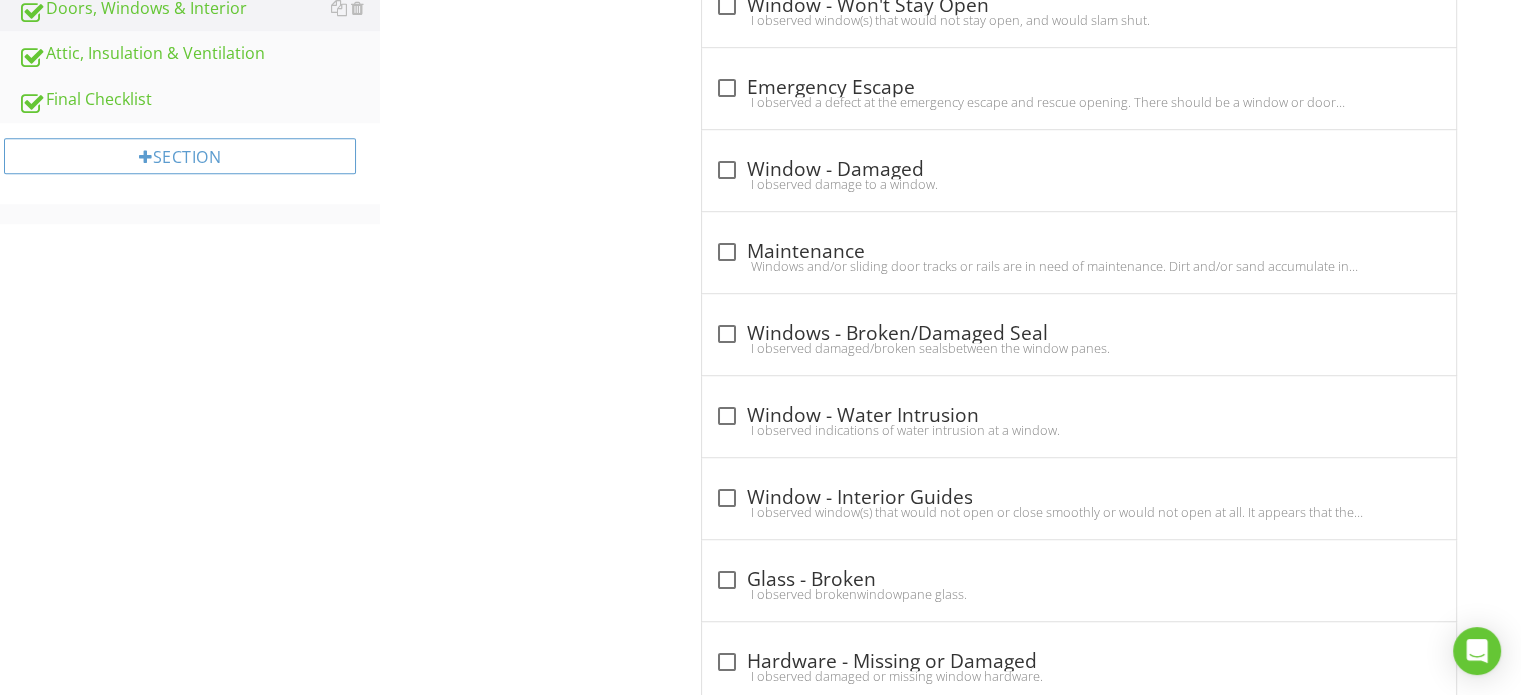 scroll, scrollTop: 1306, scrollLeft: 0, axis: vertical 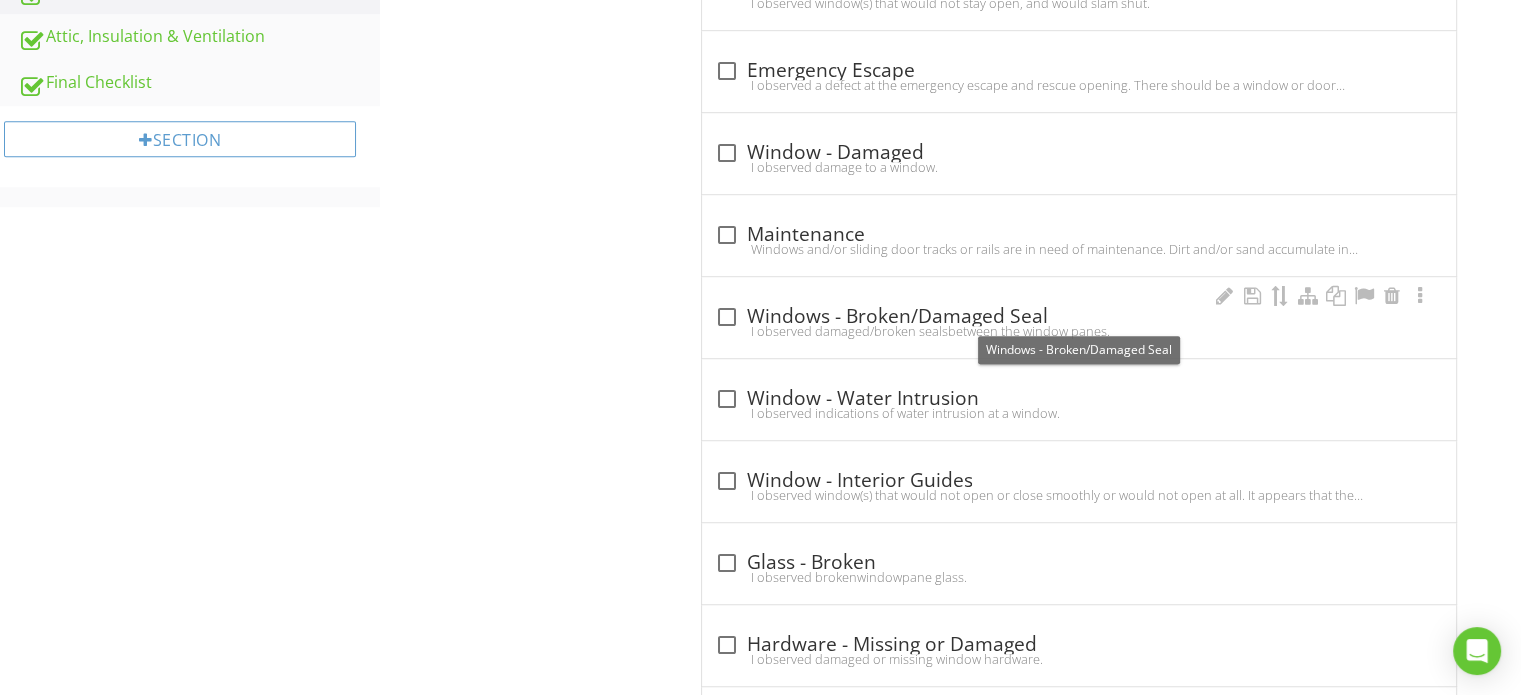 click at bounding box center [726, 317] 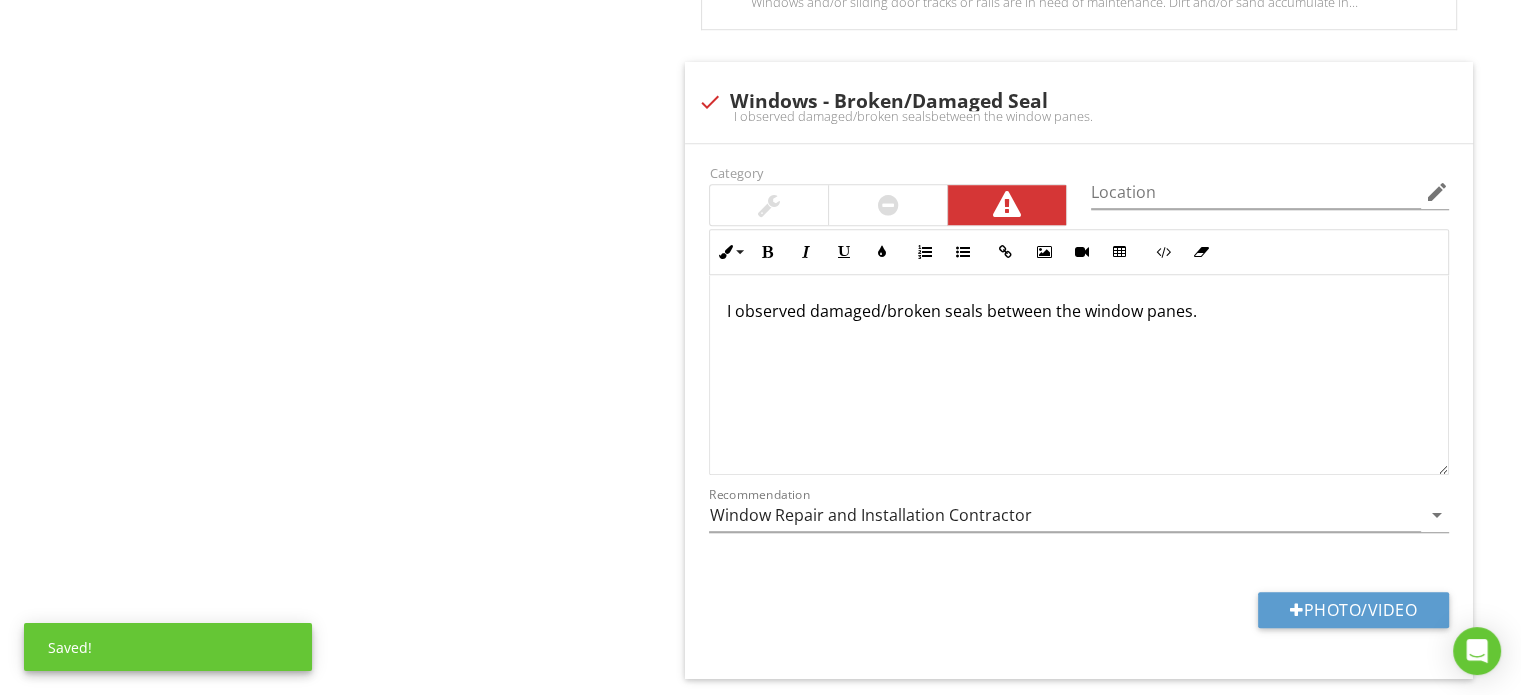 scroll, scrollTop: 1620, scrollLeft: 0, axis: vertical 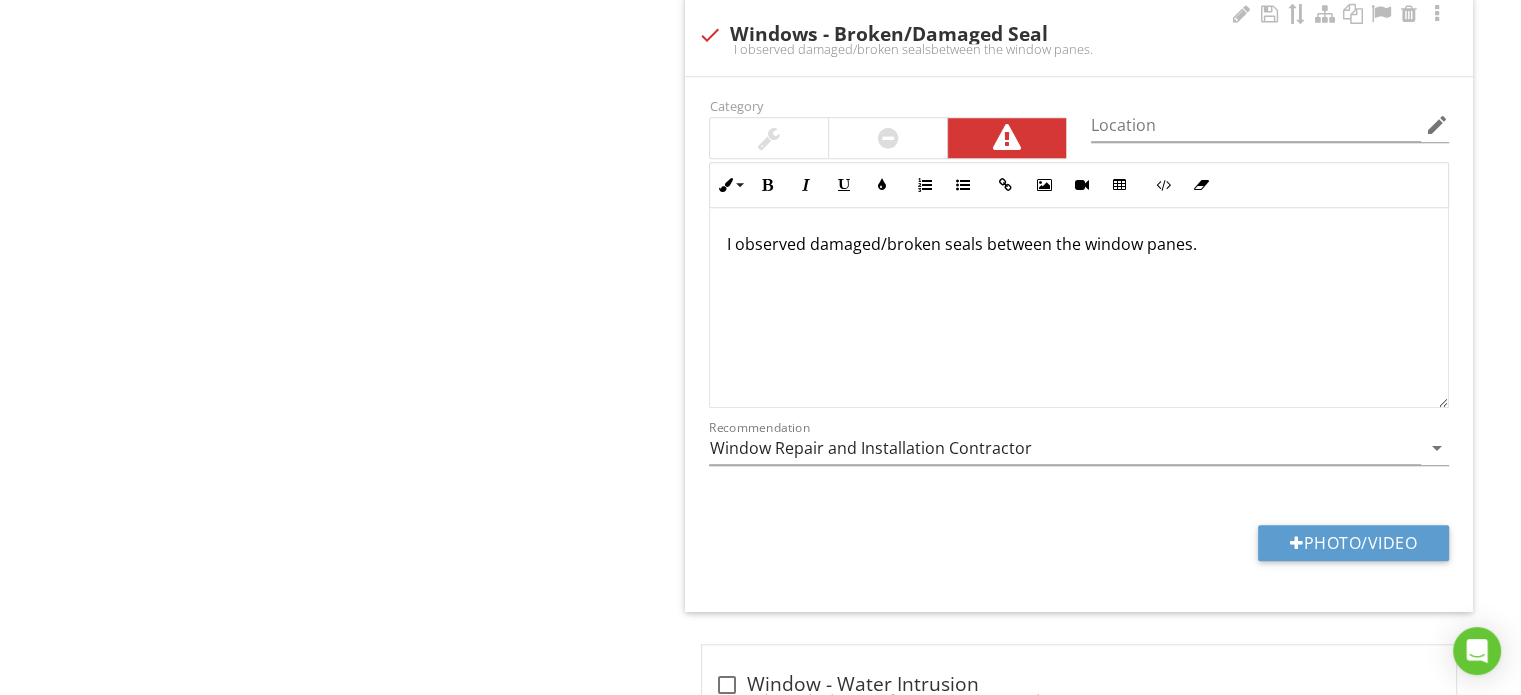 click at bounding box center (888, 138) 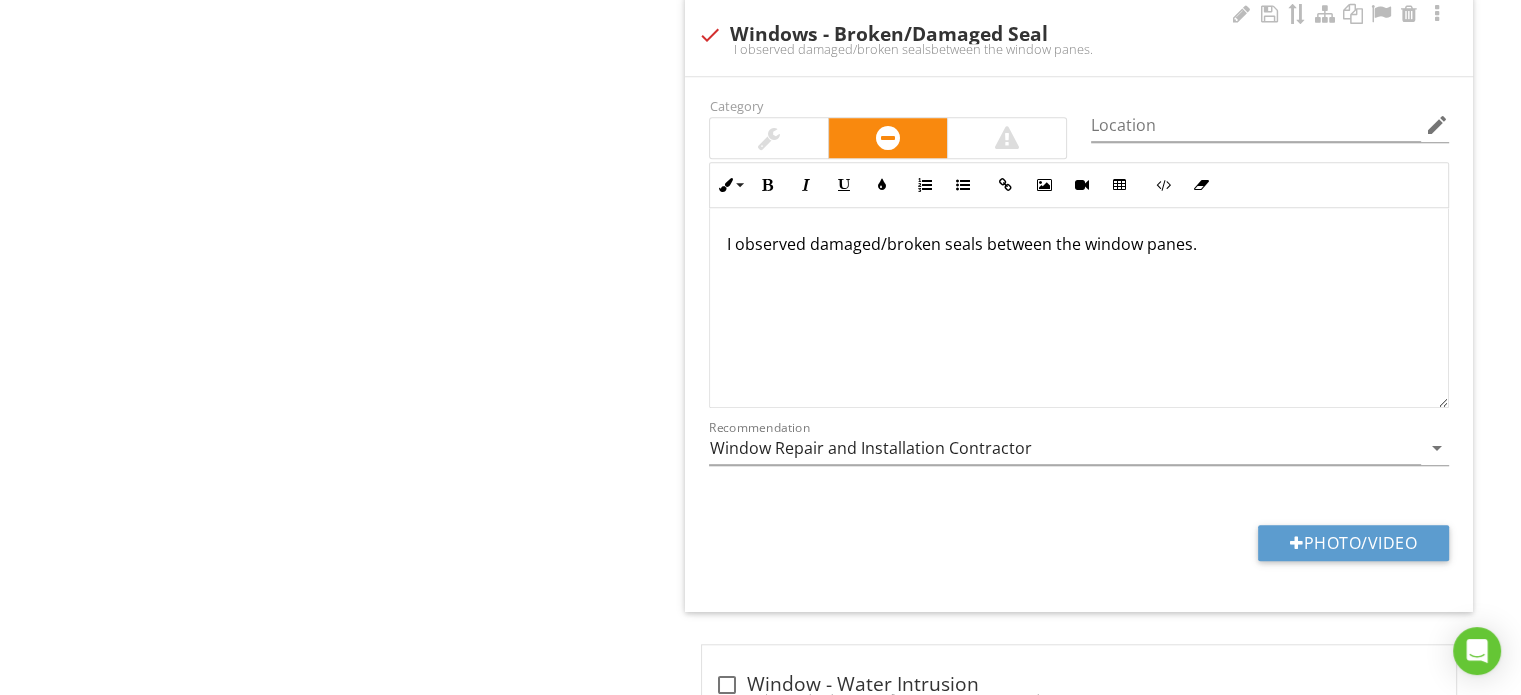 click on "I observed damaged/broken seals between the window panes." at bounding box center (1079, 244) 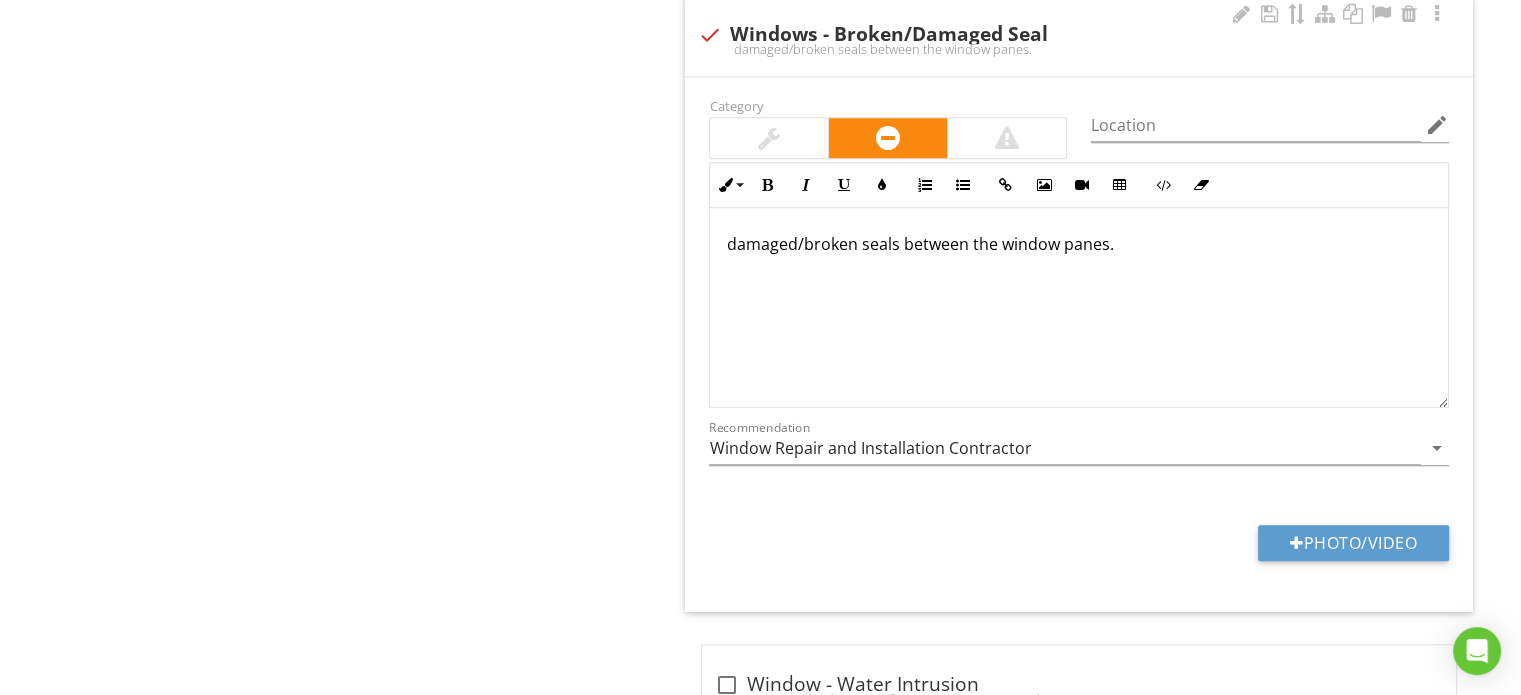 type 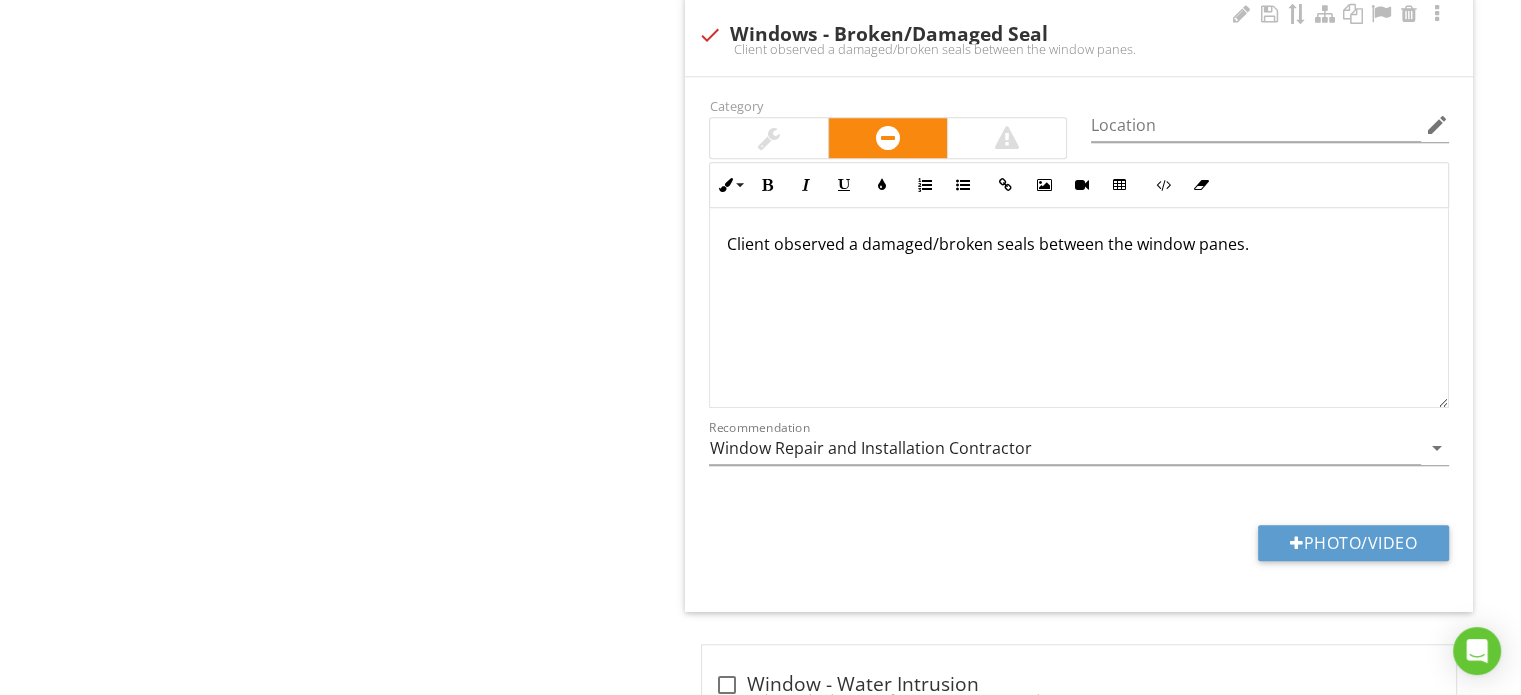 click on "Client observed a damaged/broken seals between the window panes." at bounding box center (1079, 244) 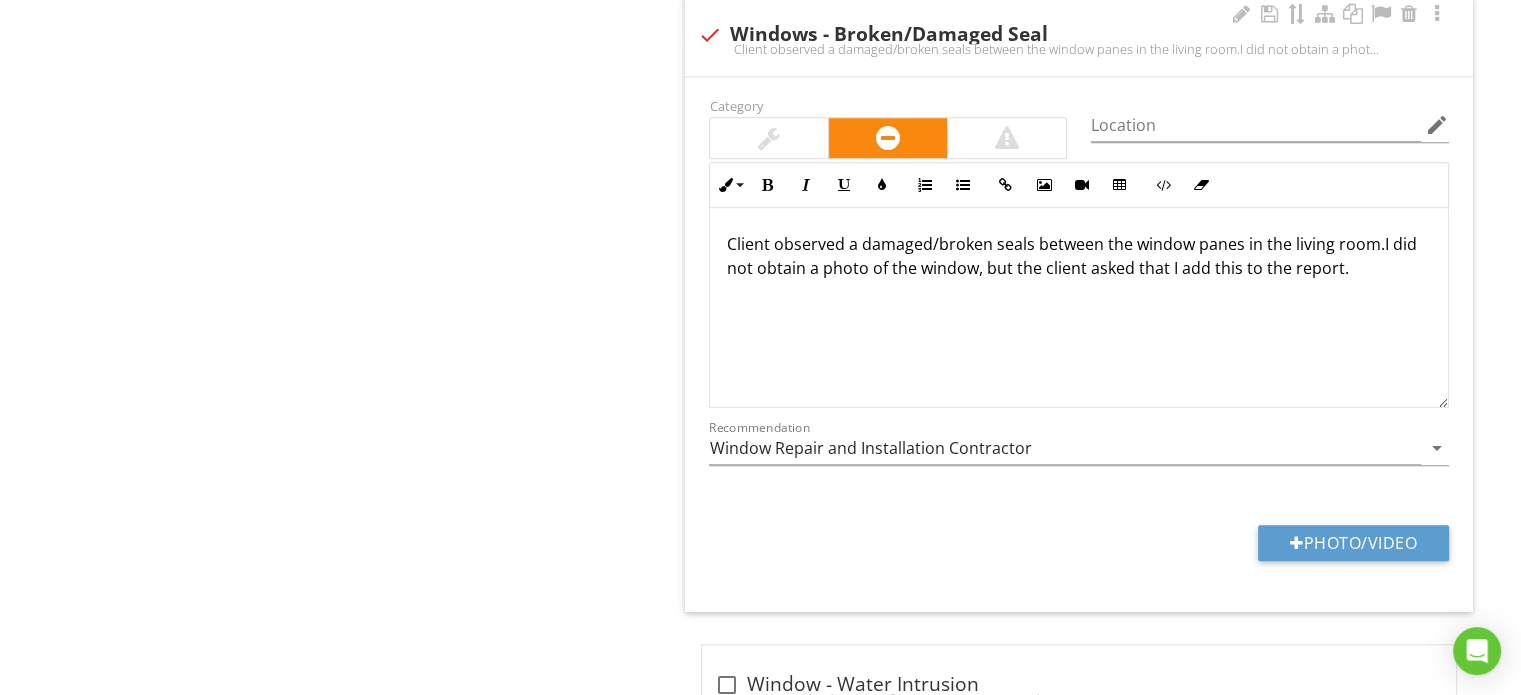 click on "Client observed a damaged/broken seals between the window panes in the living room.I did not obtain a photo of the window, but the client asked that I add this to the report." at bounding box center [1079, 256] 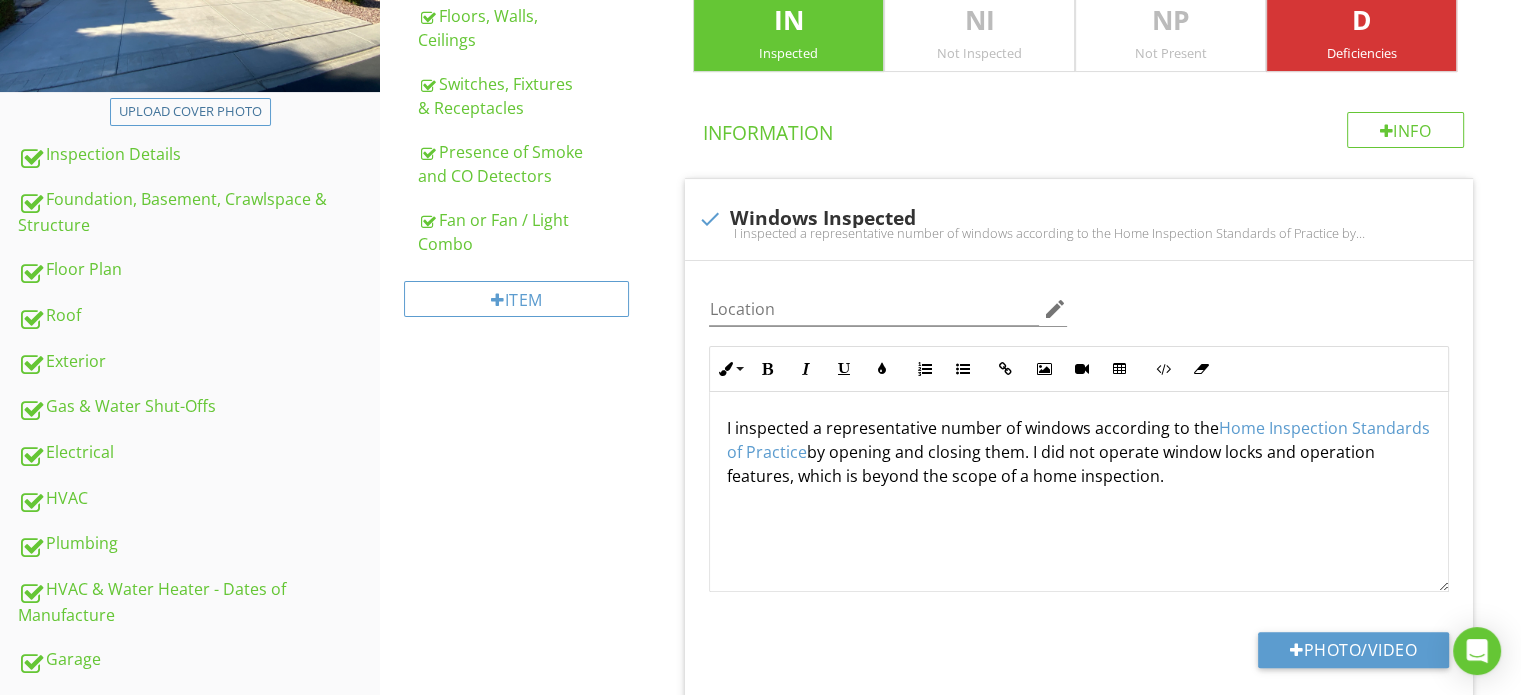 scroll, scrollTop: 0, scrollLeft: 0, axis: both 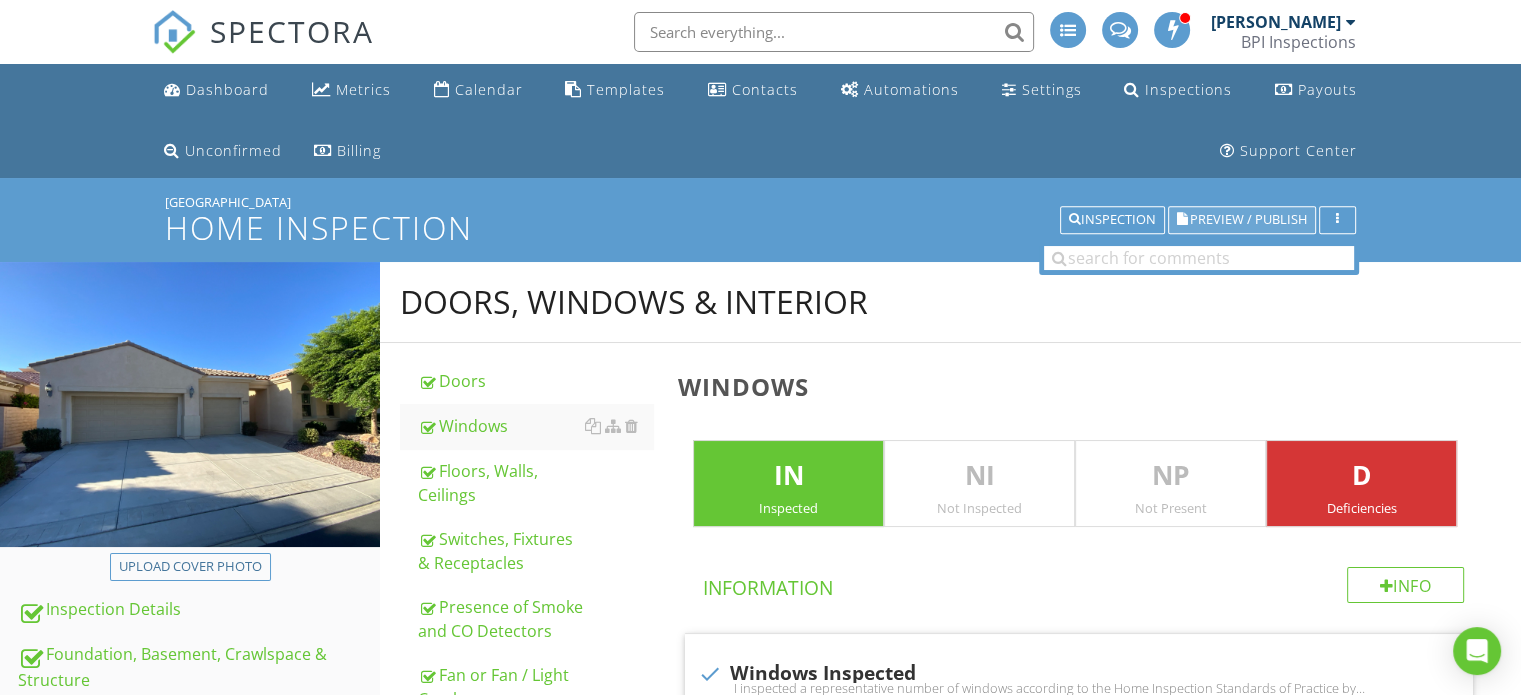 click on "Preview / Publish" at bounding box center (1248, 220) 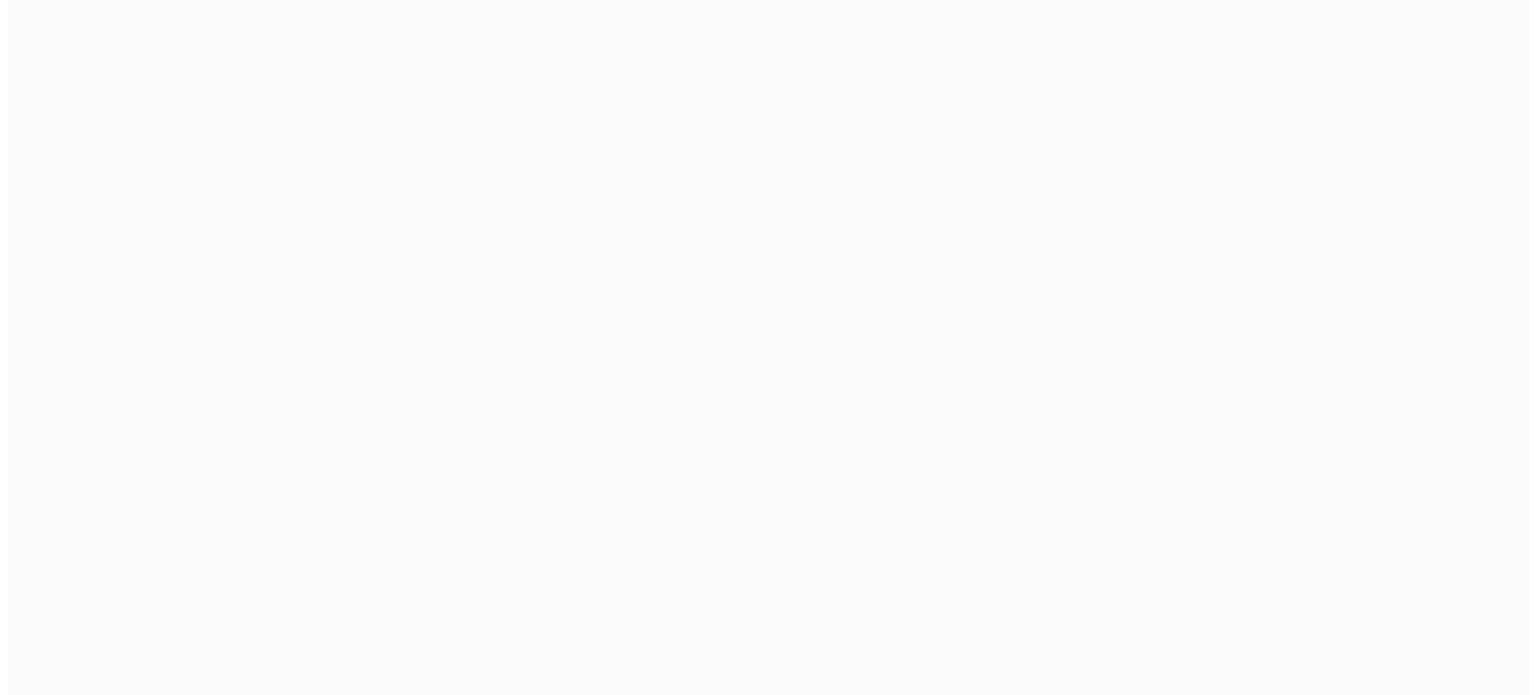 scroll, scrollTop: 0, scrollLeft: 0, axis: both 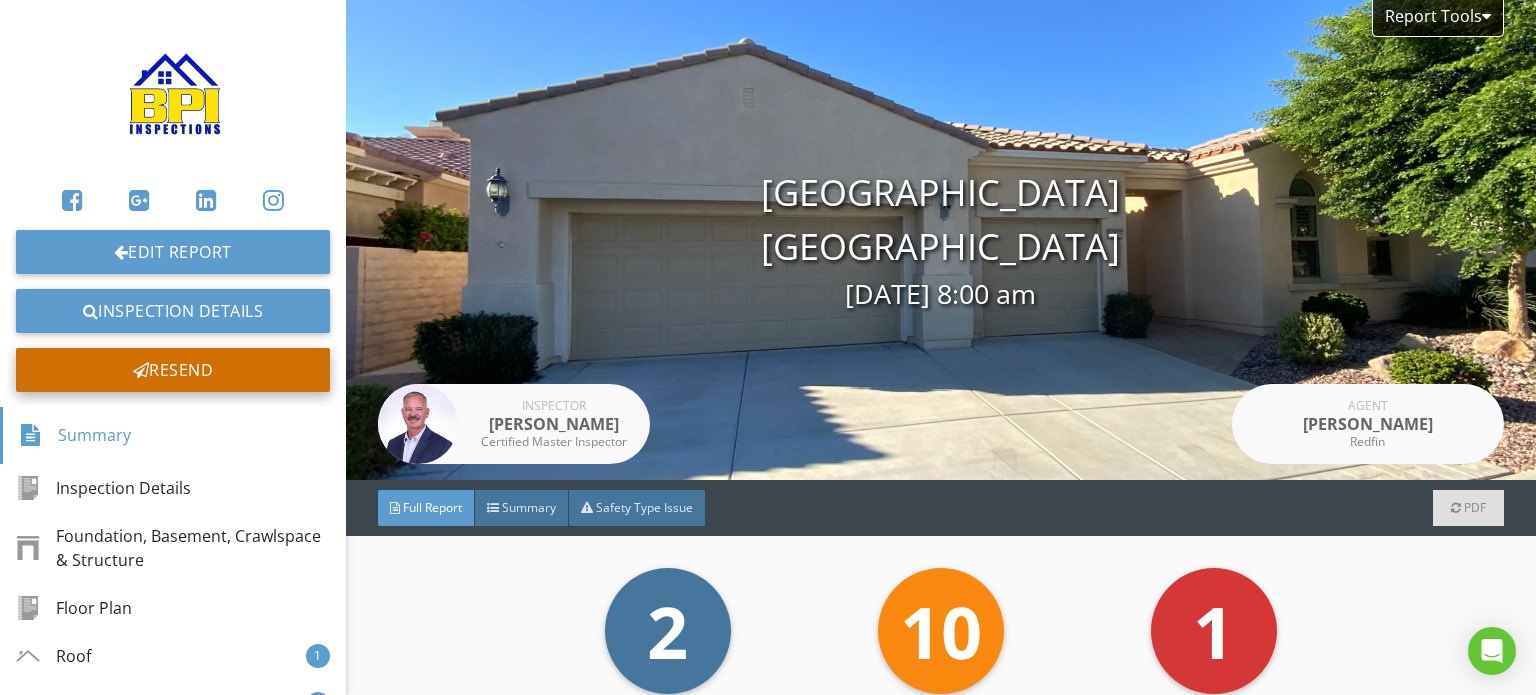 click on "Resend" at bounding box center (173, 370) 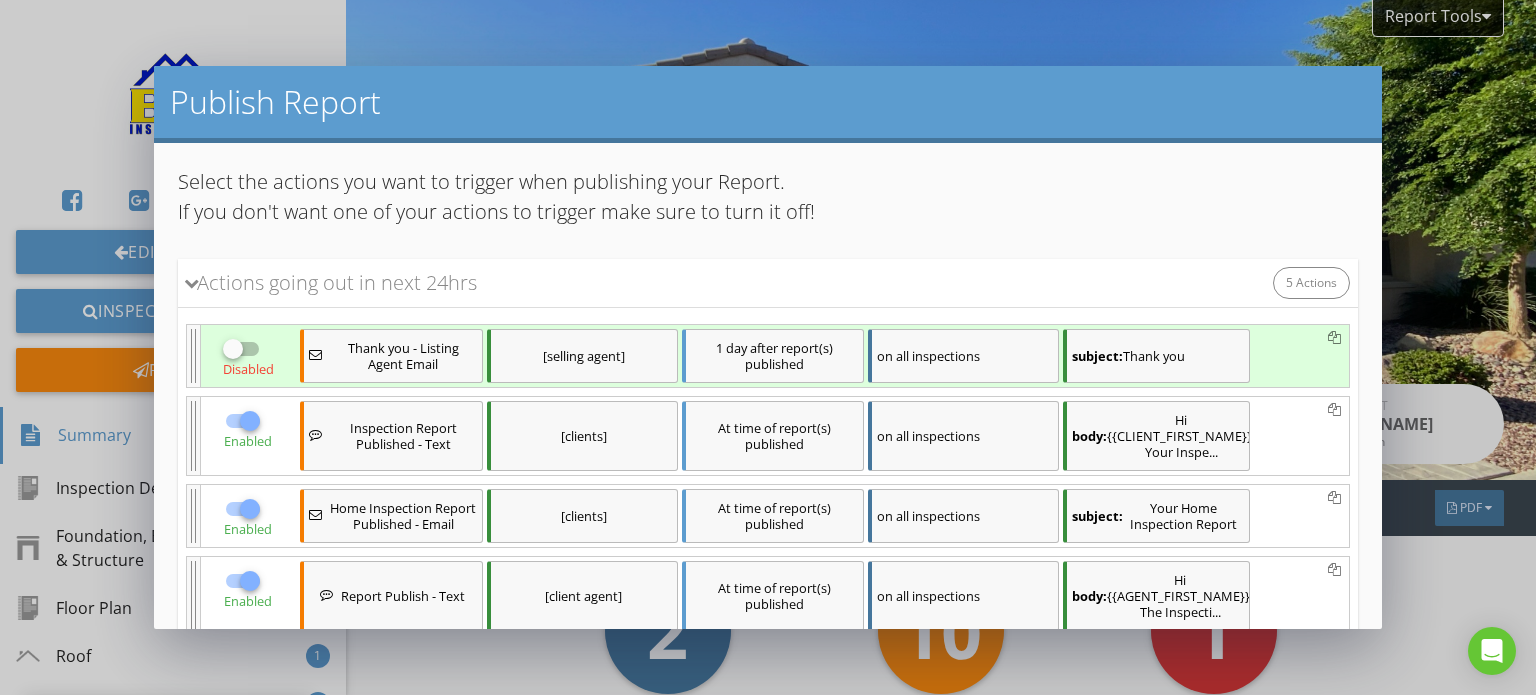 scroll, scrollTop: 302, scrollLeft: 0, axis: vertical 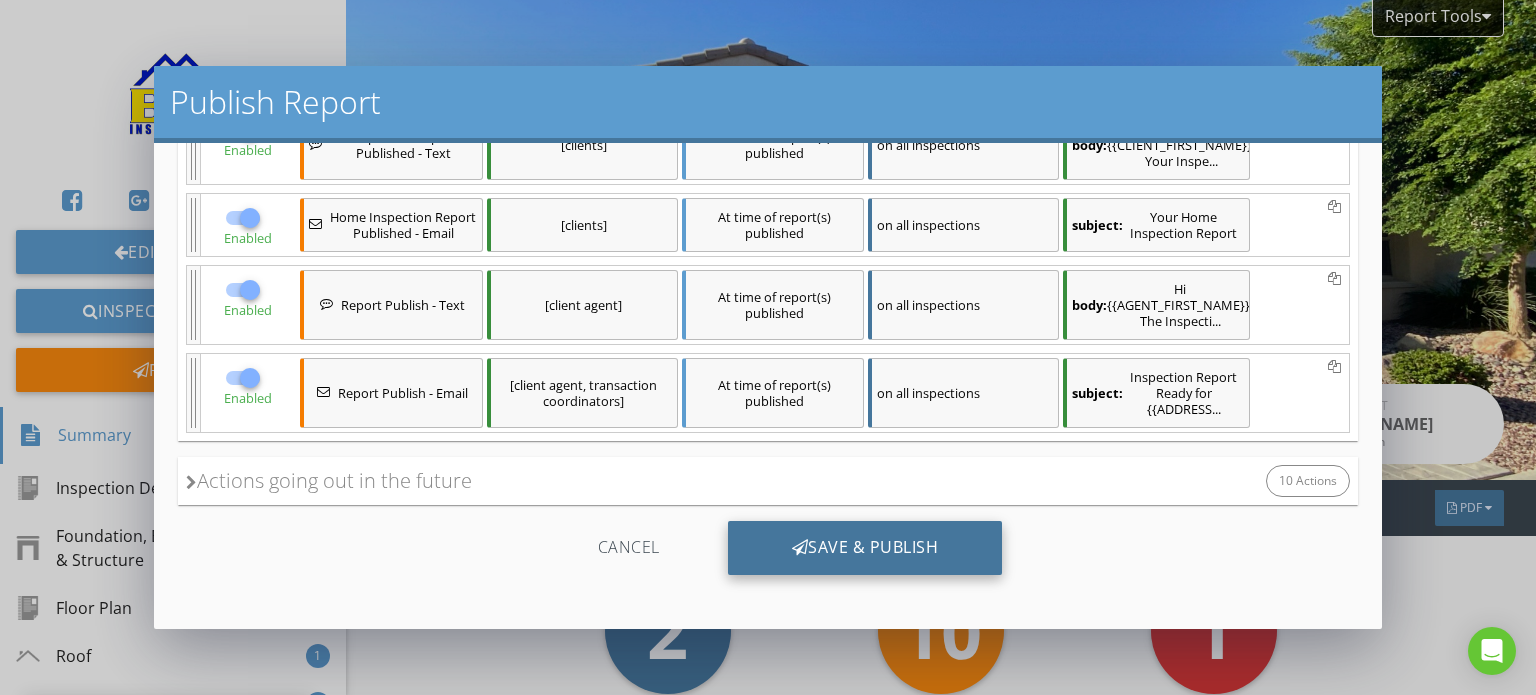 click on "Save & Publish" at bounding box center (865, 548) 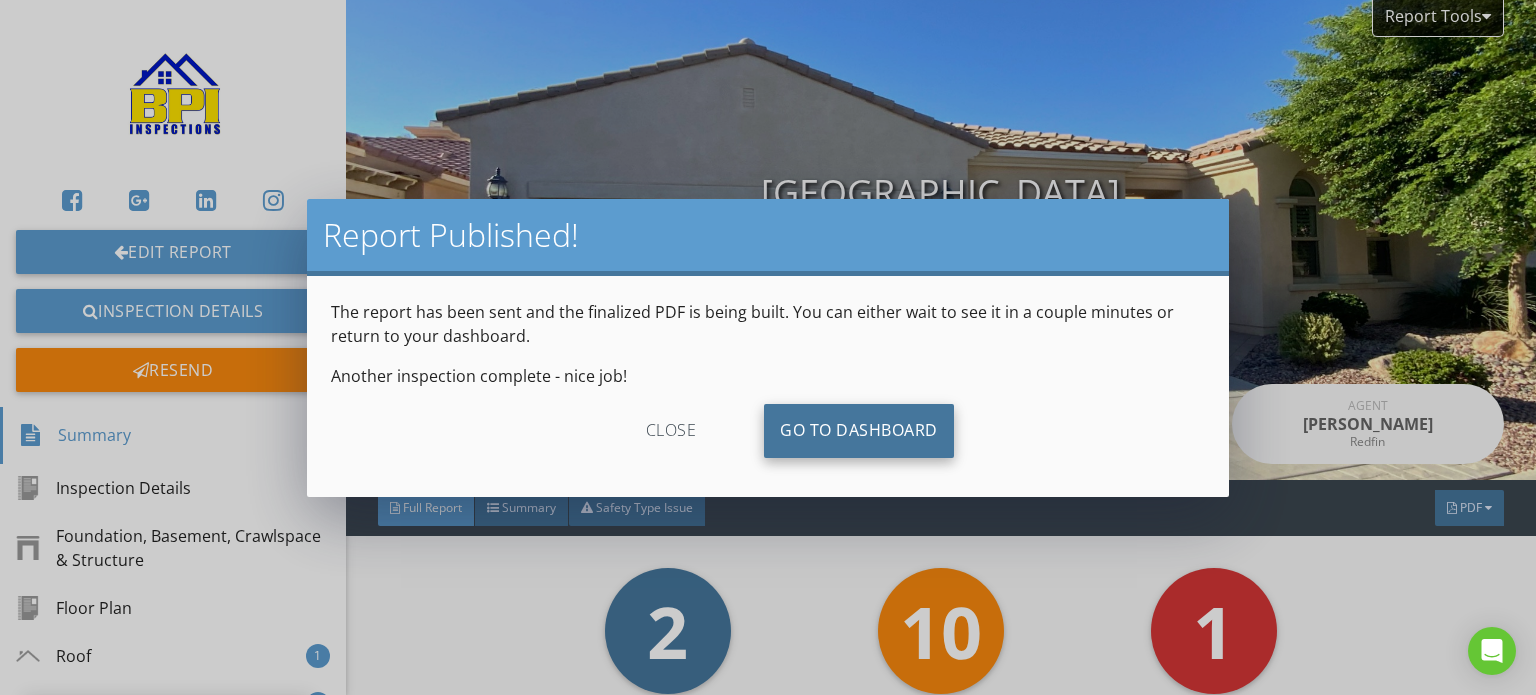 click on "Go To Dashboard" at bounding box center [859, 431] 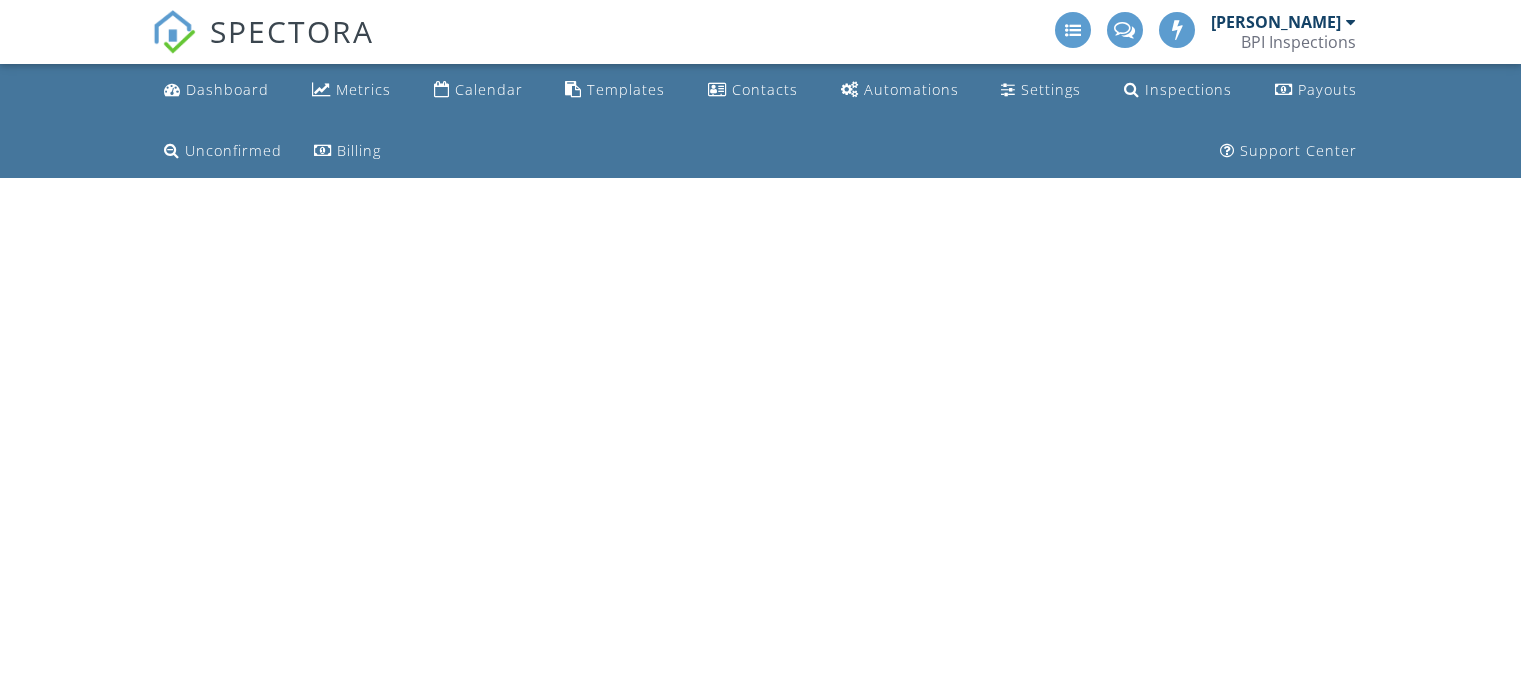 scroll, scrollTop: 0, scrollLeft: 0, axis: both 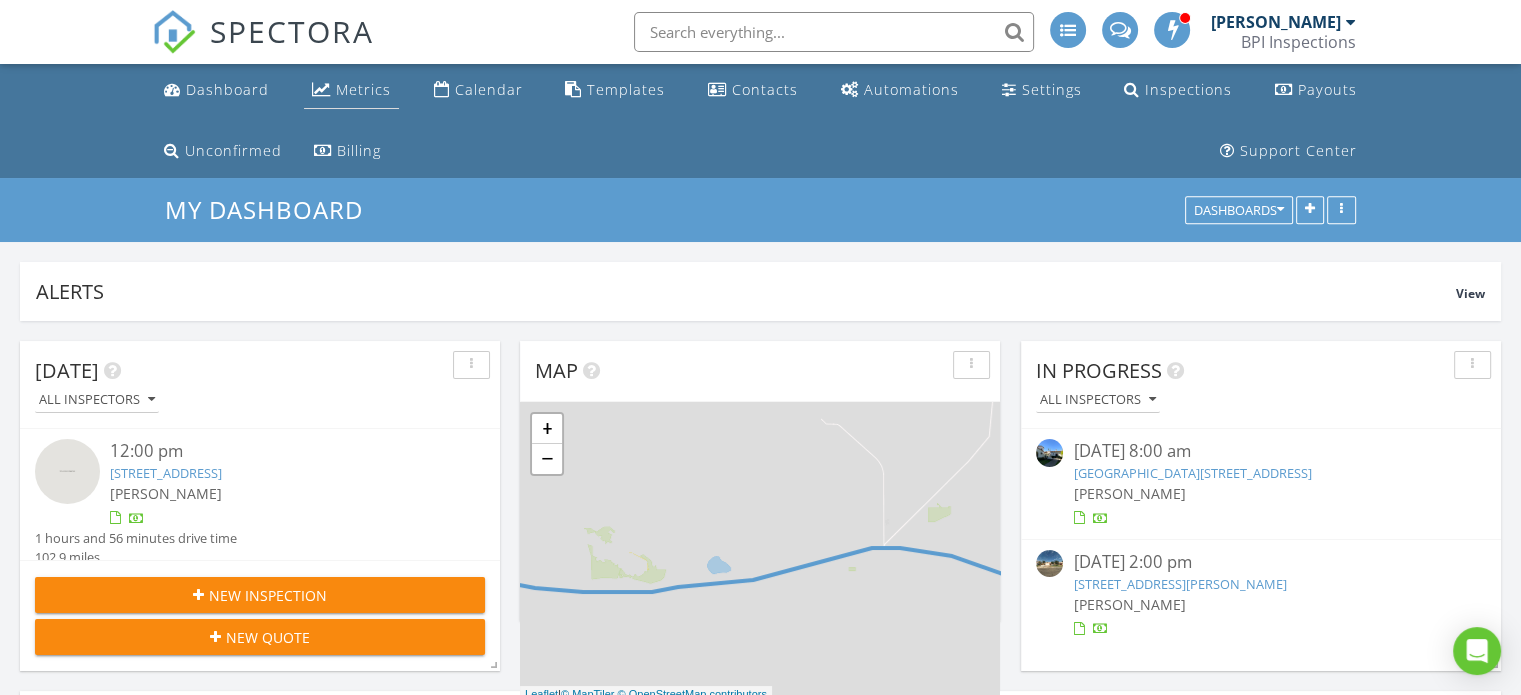 click on "Metrics" at bounding box center [363, 89] 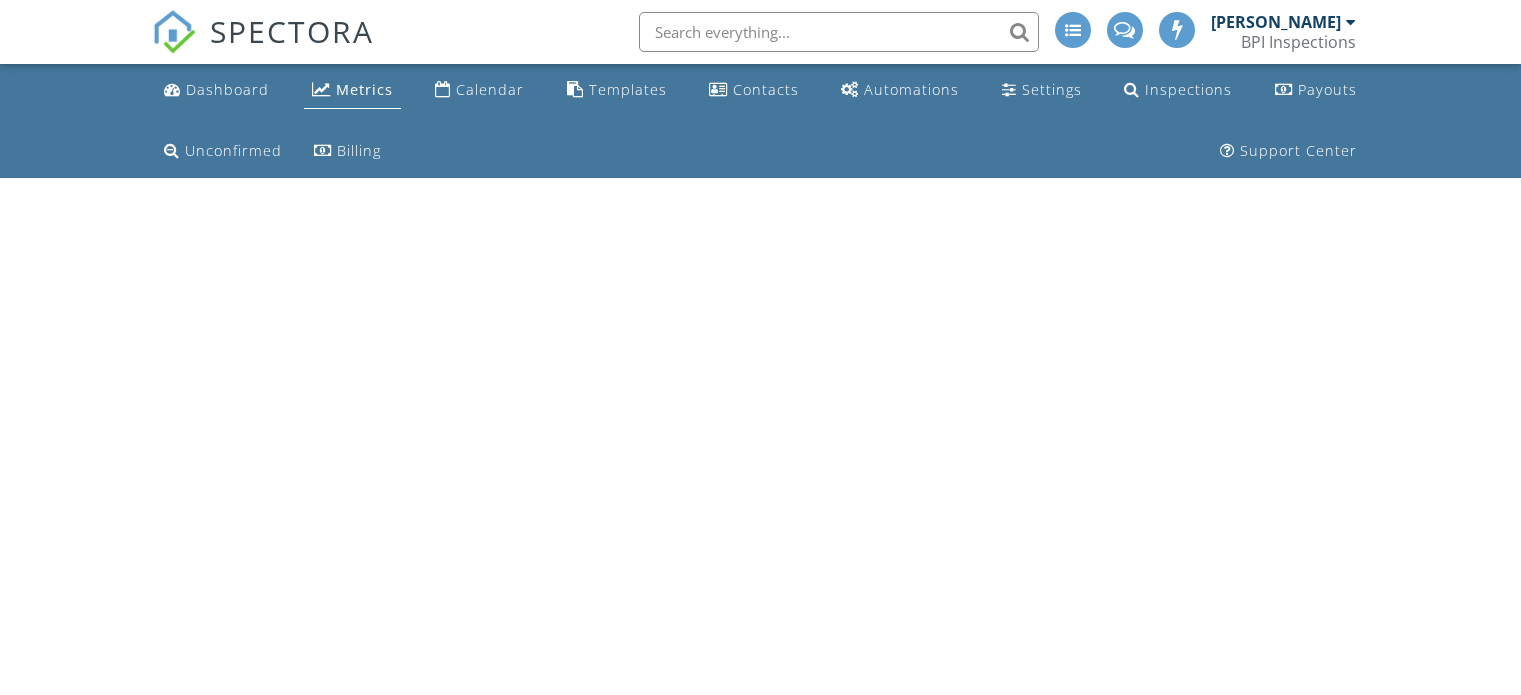 scroll, scrollTop: 0, scrollLeft: 0, axis: both 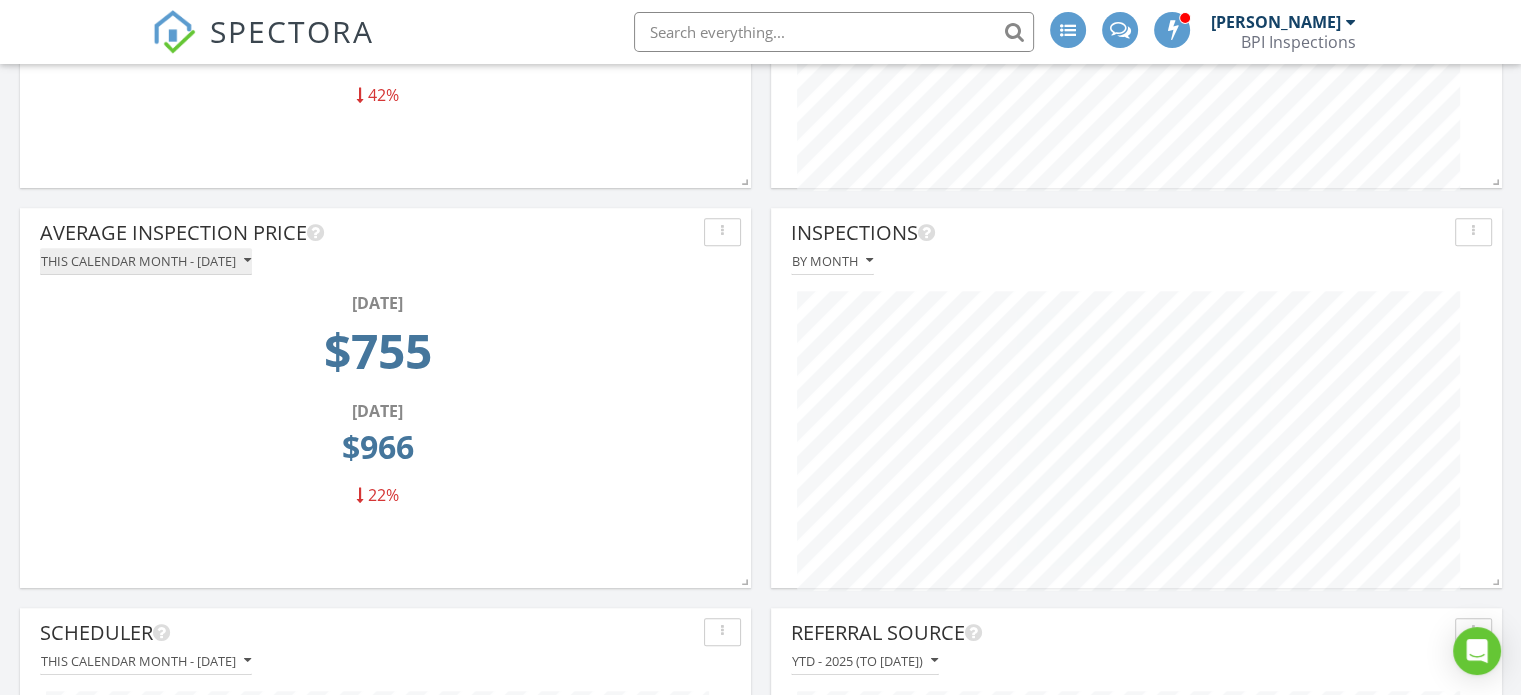 click on "This calendar month - [DATE]" at bounding box center [146, 261] 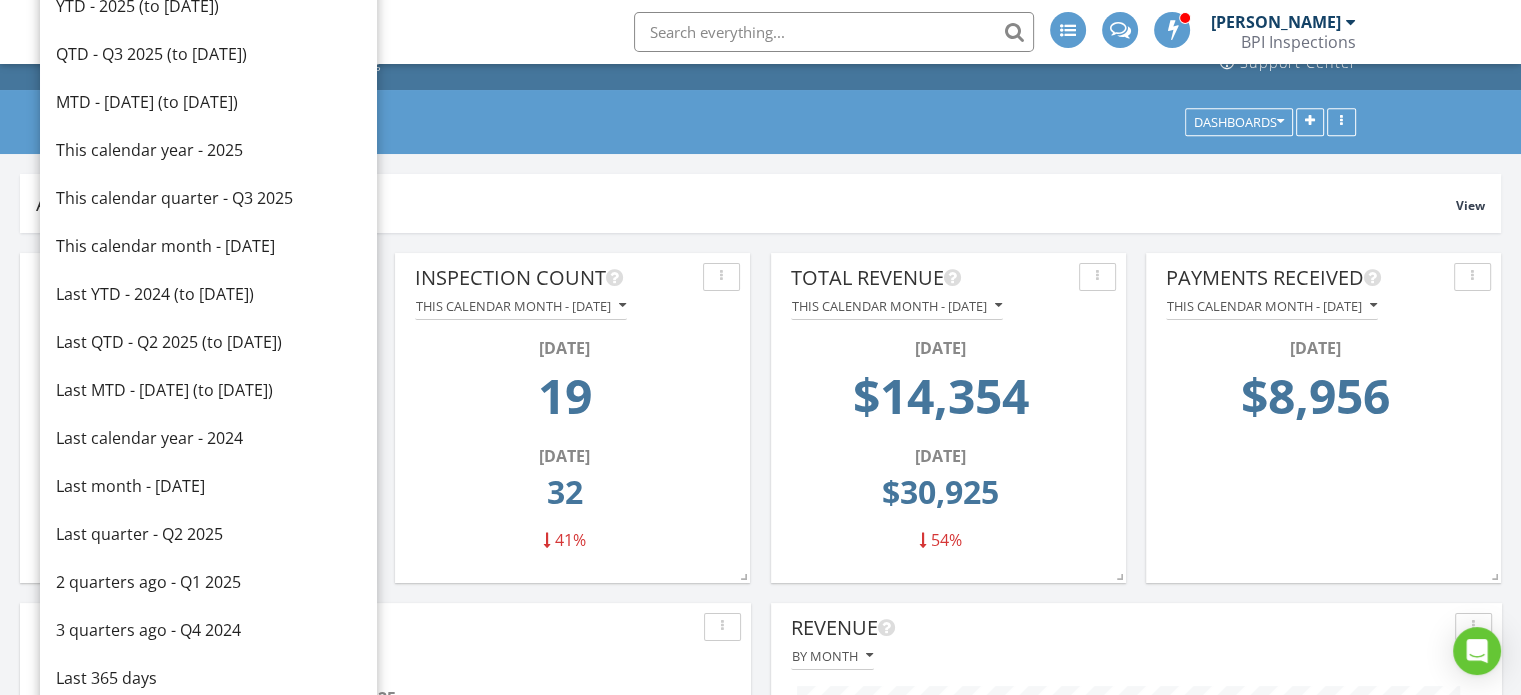 scroll, scrollTop: 0, scrollLeft: 0, axis: both 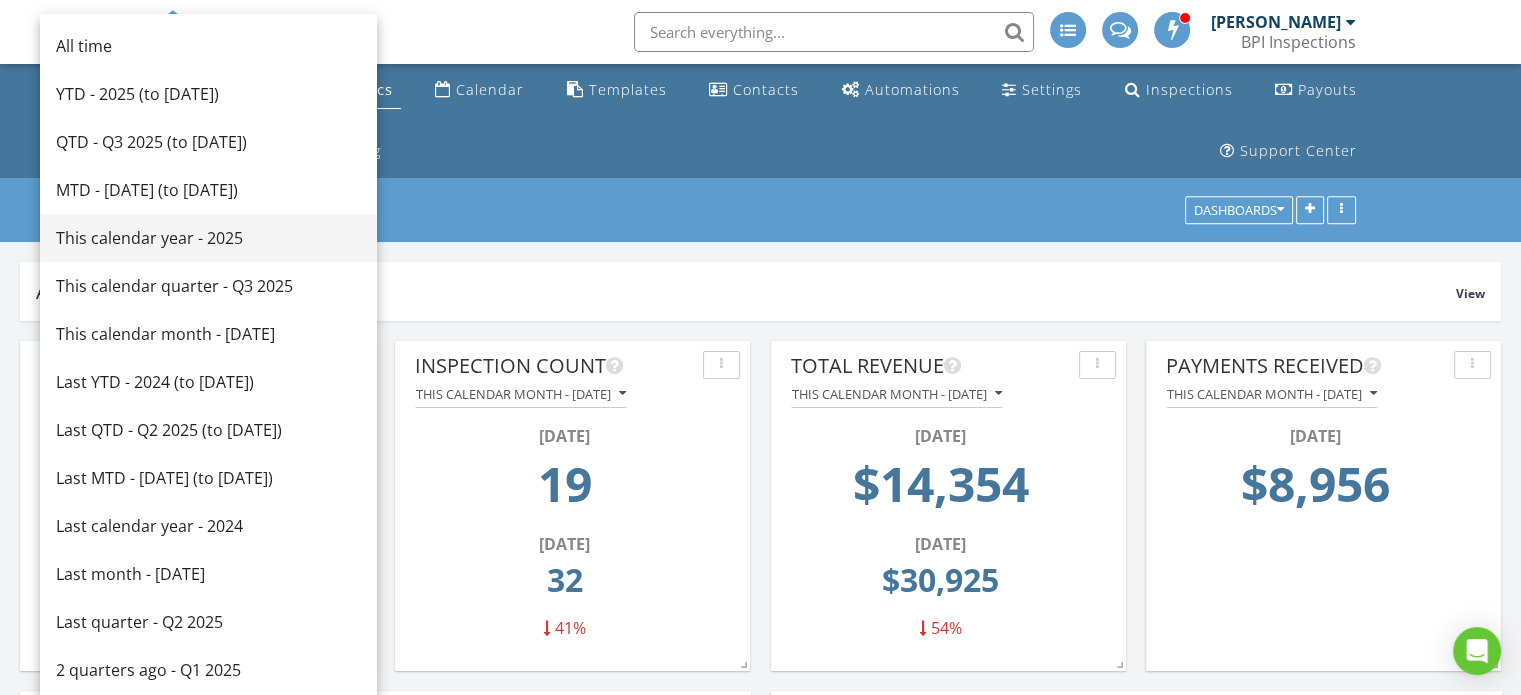 click on "This calendar year - 2025" at bounding box center [208, 238] 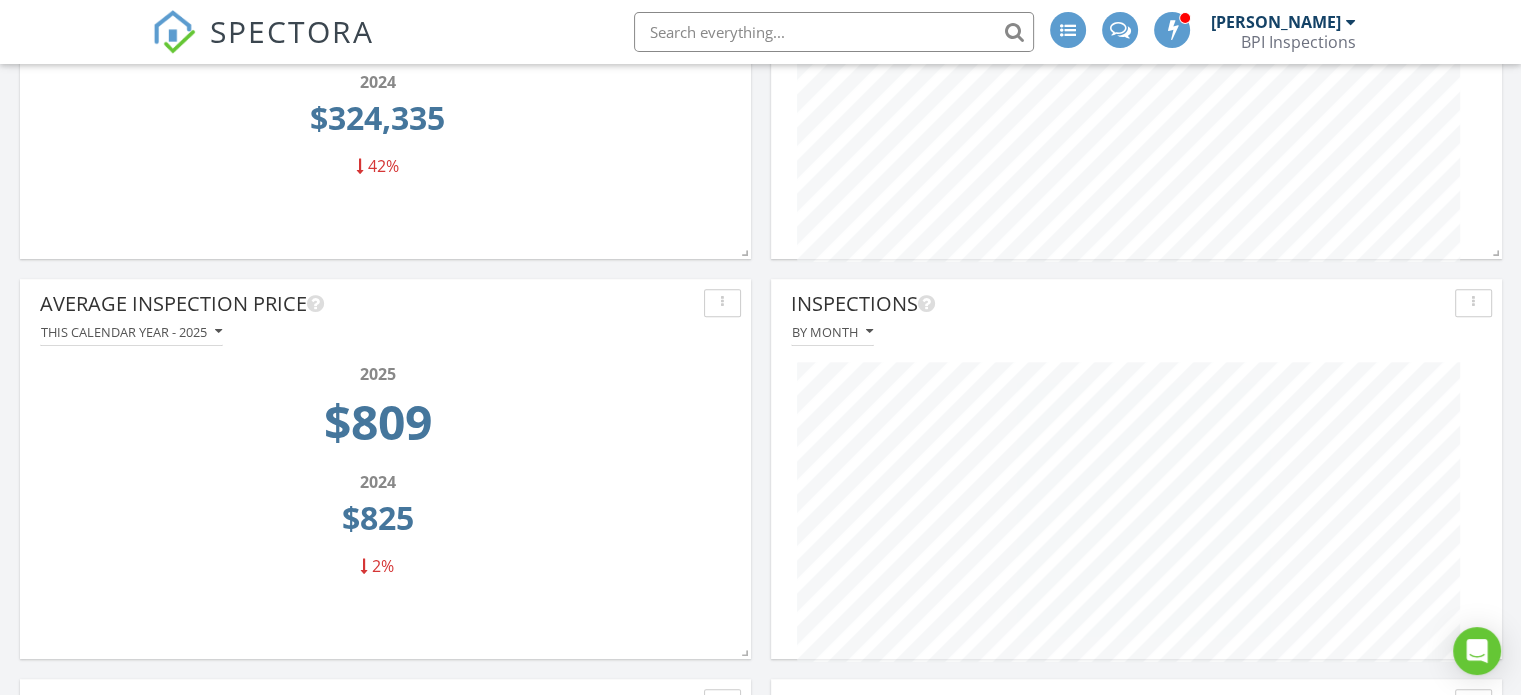 scroll, scrollTop: 820, scrollLeft: 0, axis: vertical 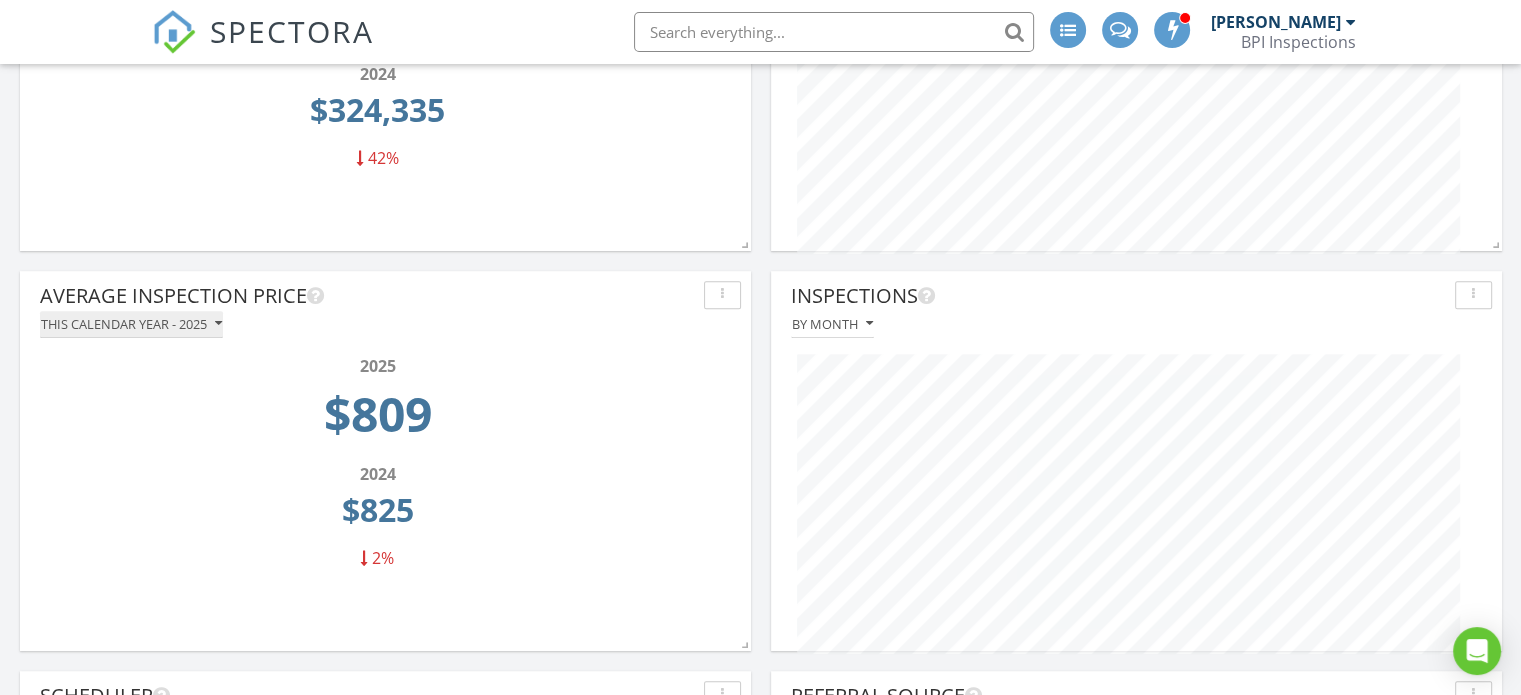 click on "This calendar year - 2025" at bounding box center [131, 324] 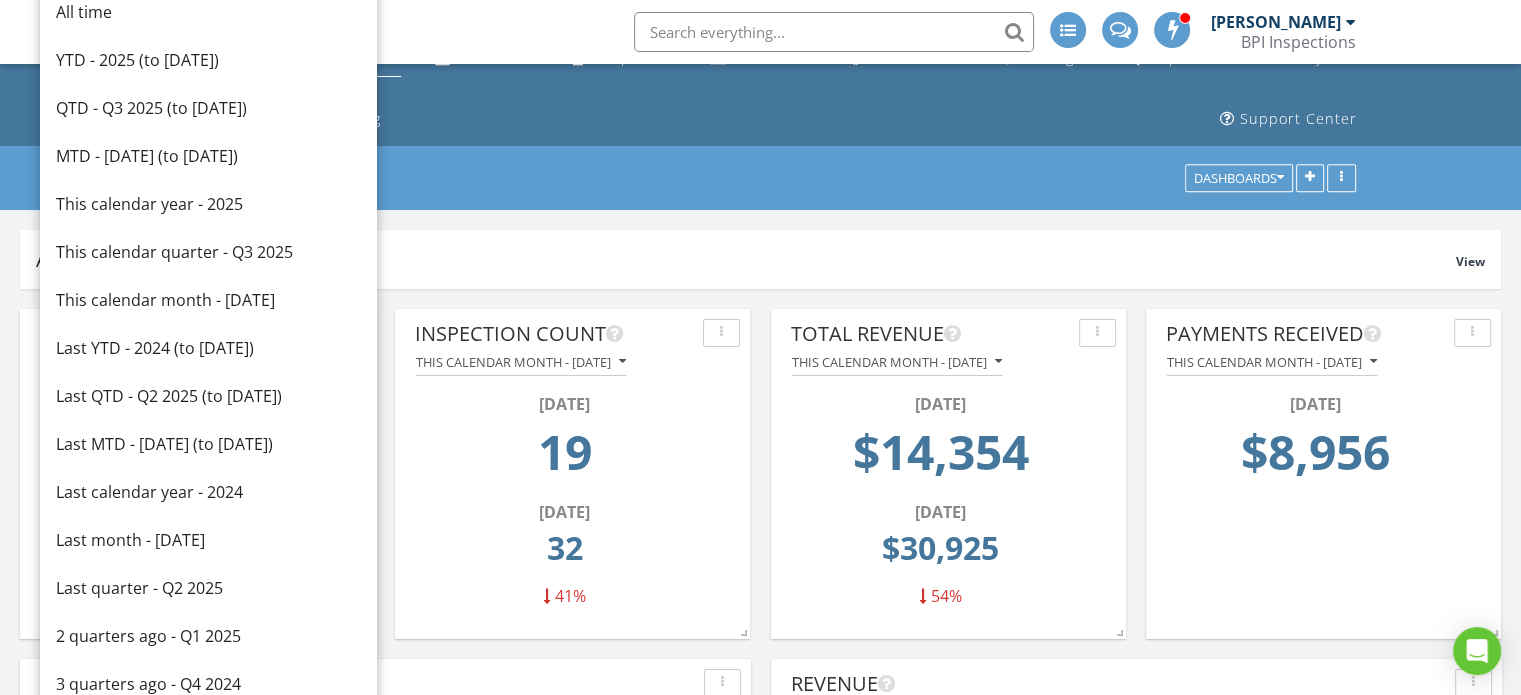 scroll, scrollTop: 28, scrollLeft: 0, axis: vertical 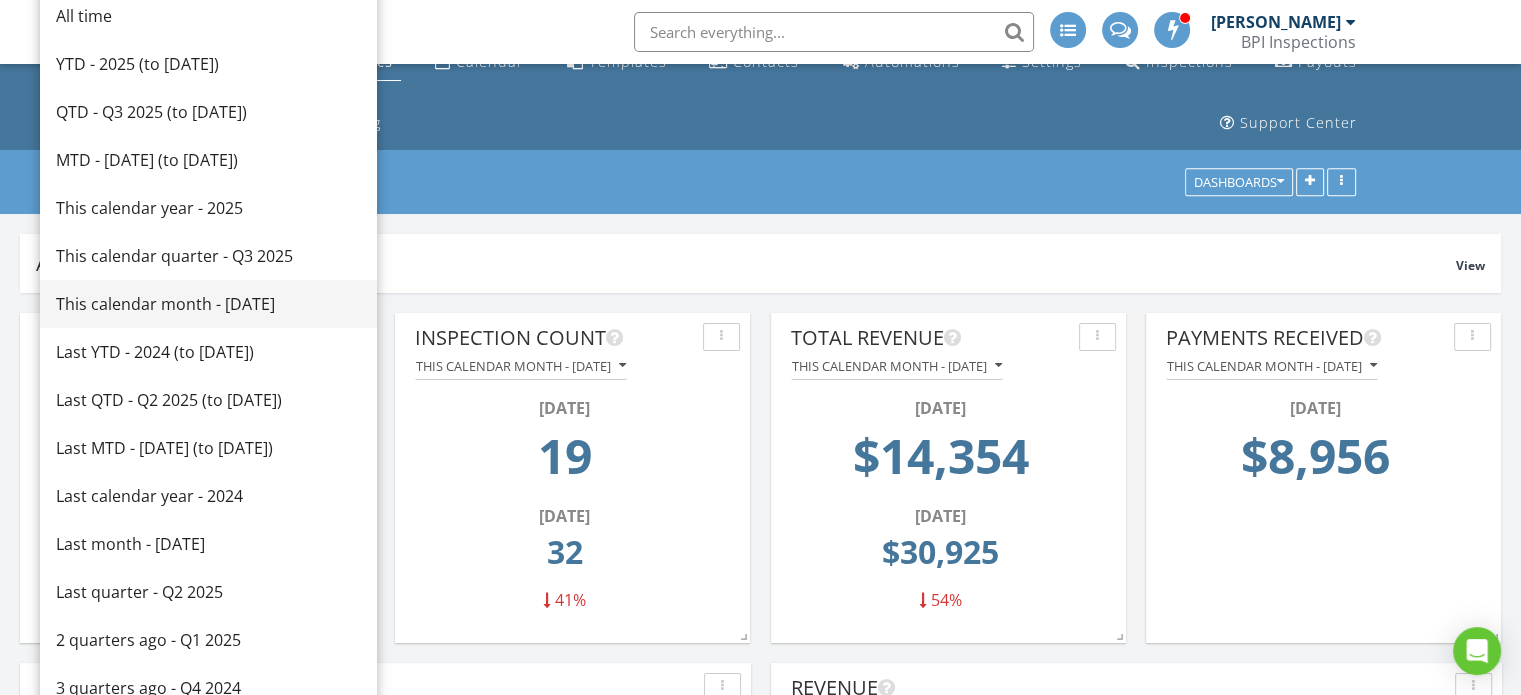 click on "This calendar month - [DATE]" at bounding box center (208, 304) 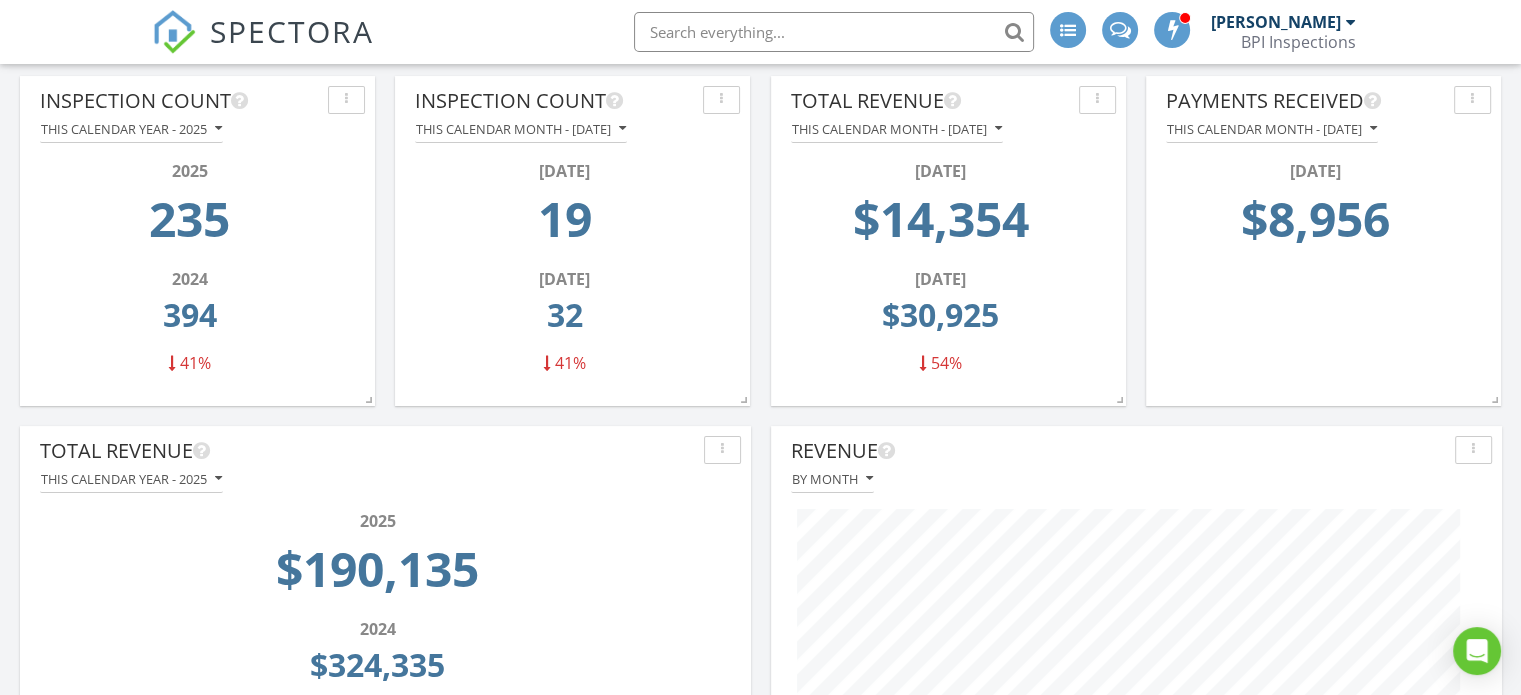 scroll, scrollTop: 0, scrollLeft: 0, axis: both 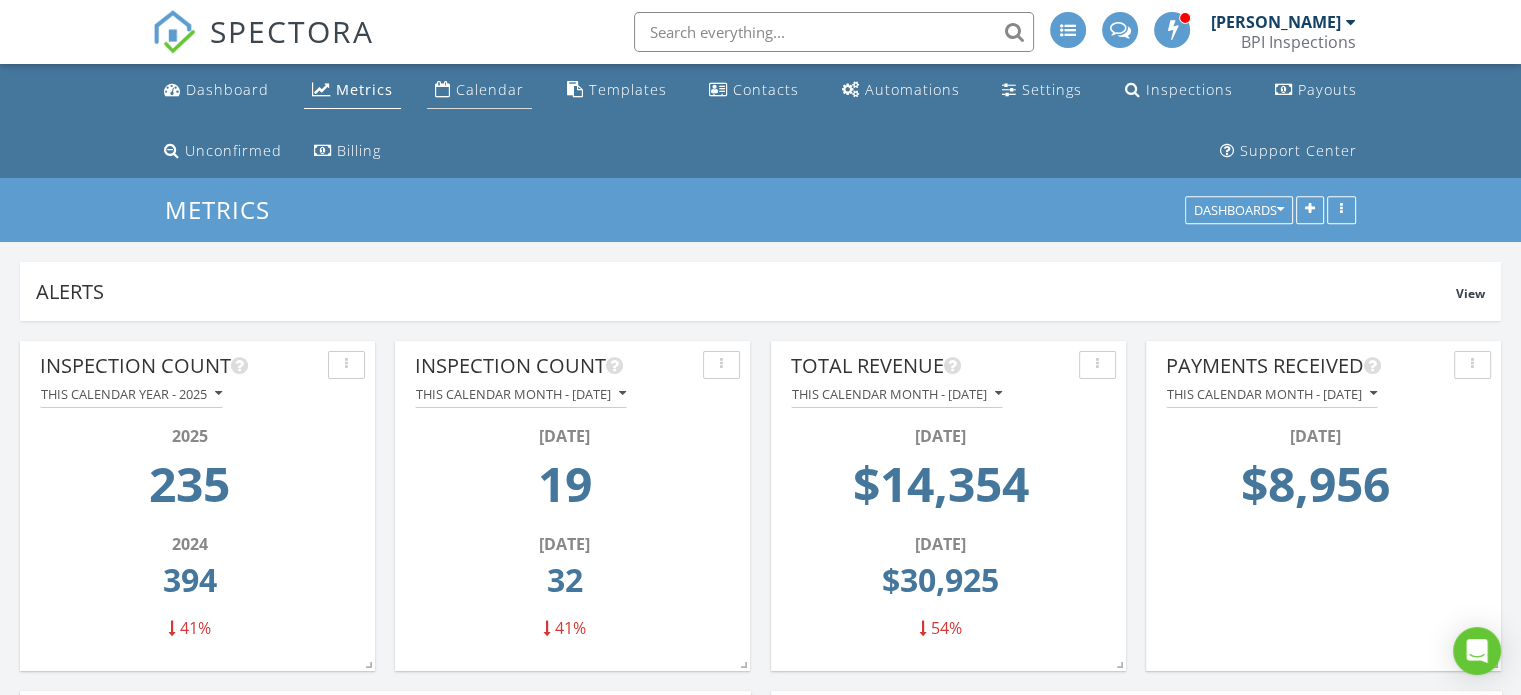 click on "Calendar" at bounding box center [490, 89] 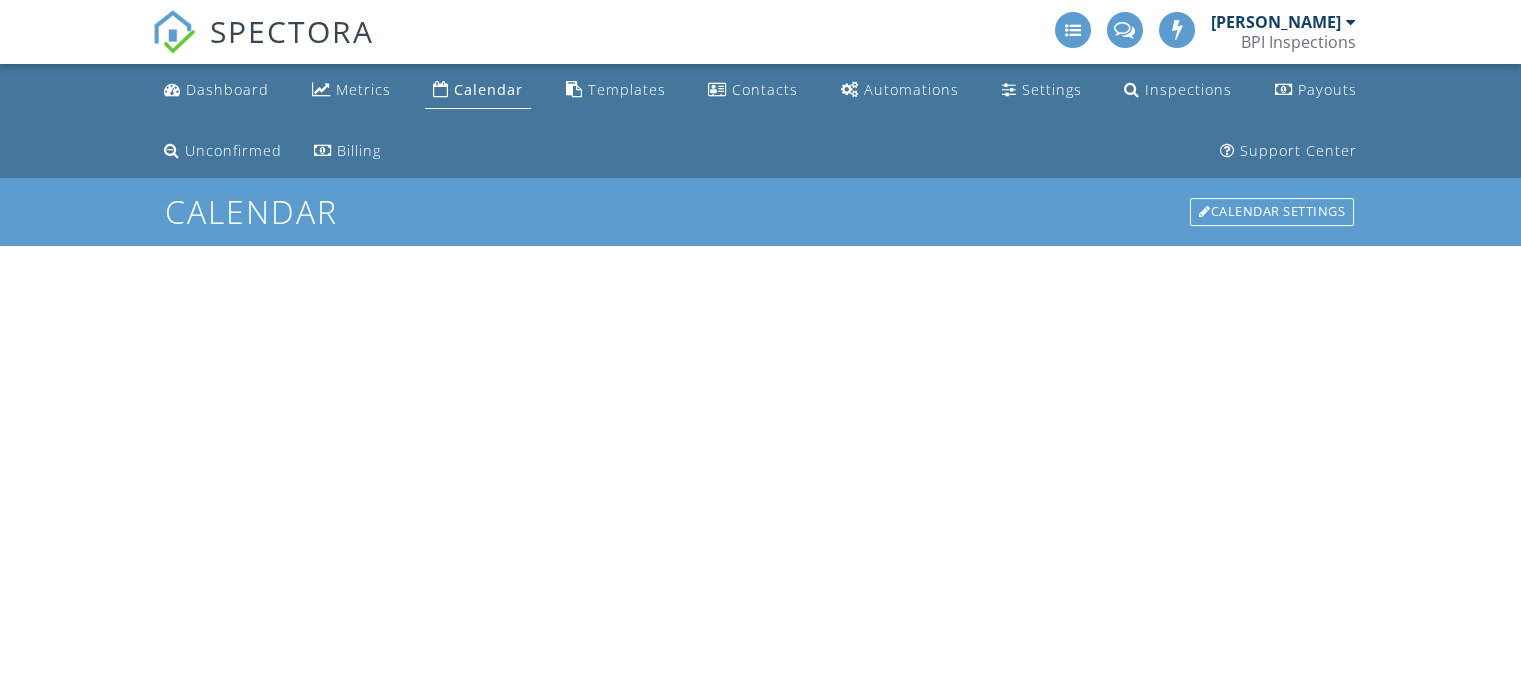 scroll, scrollTop: 0, scrollLeft: 0, axis: both 